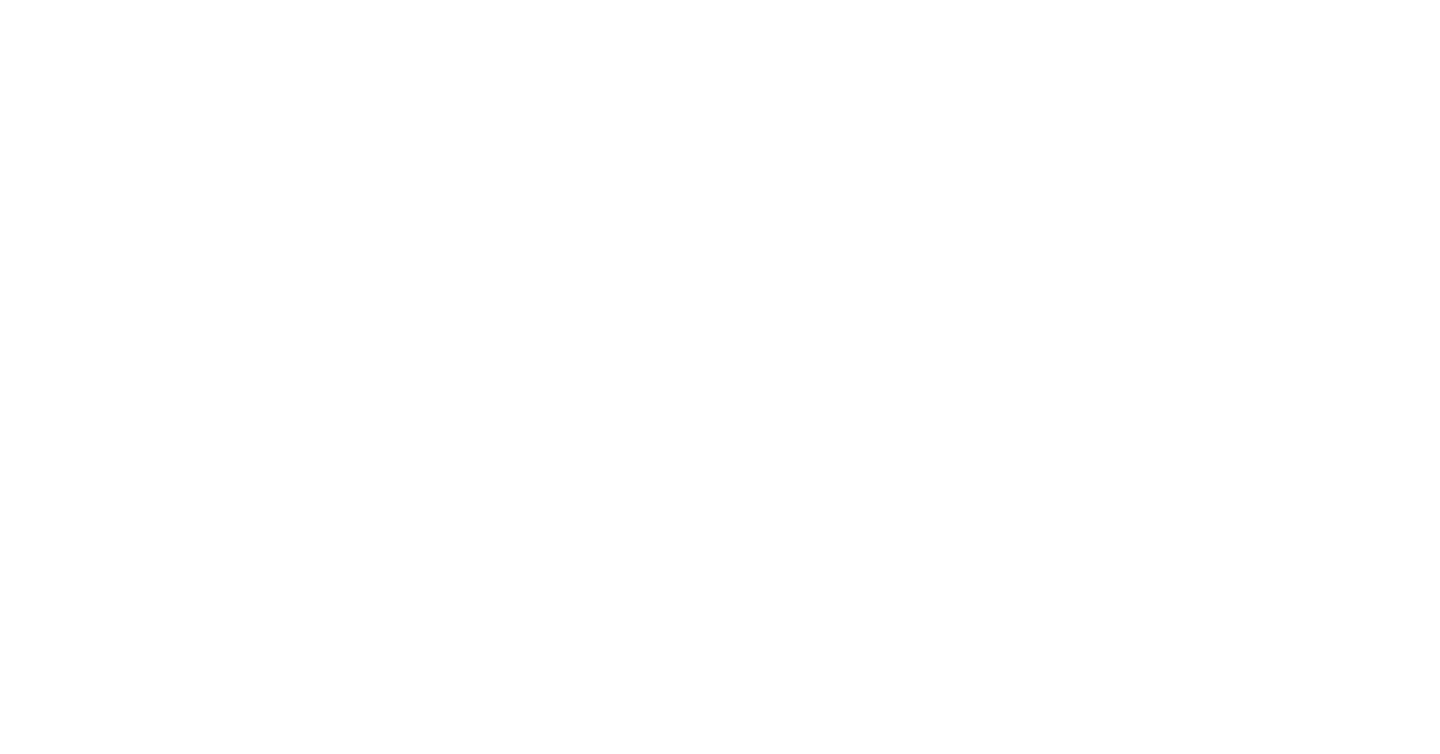 scroll, scrollTop: 0, scrollLeft: 0, axis: both 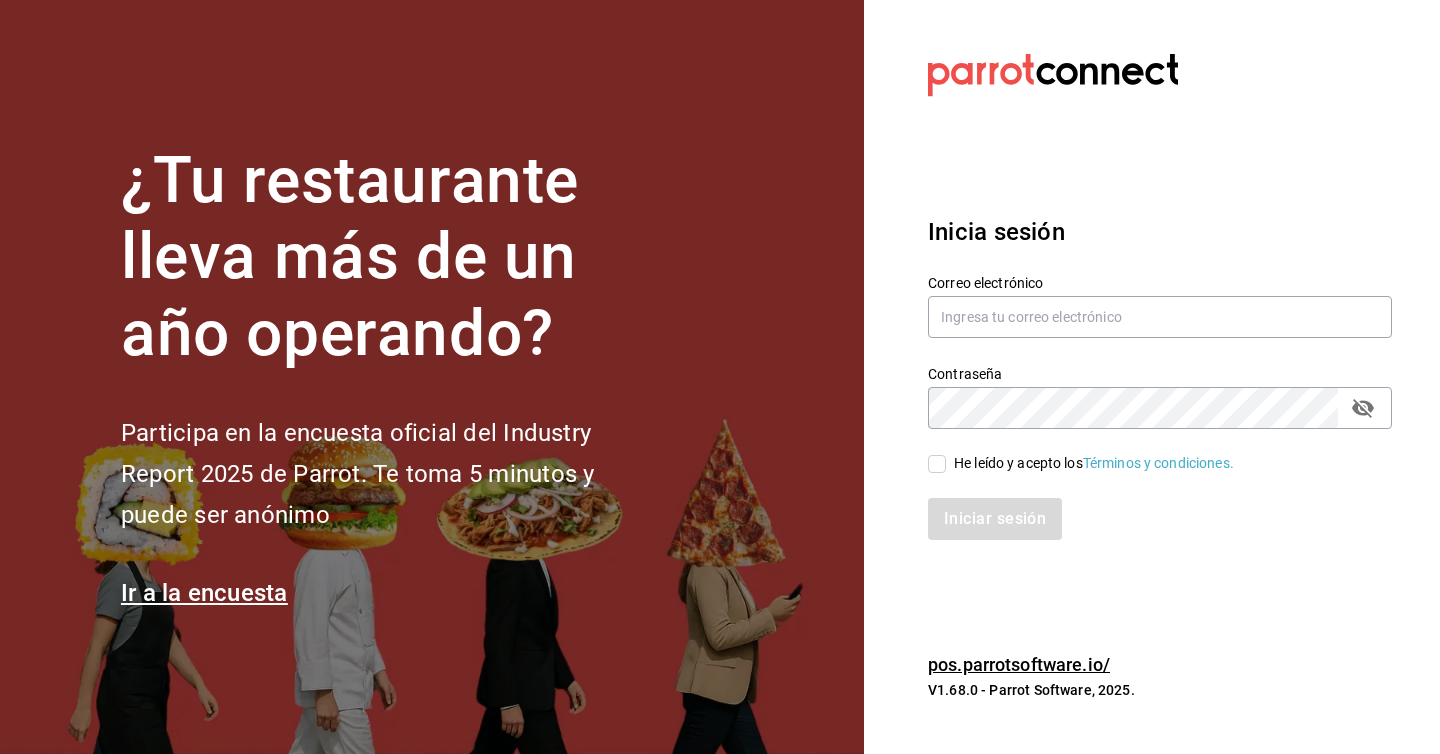 click on "Correo electrónico" at bounding box center [1160, 282] 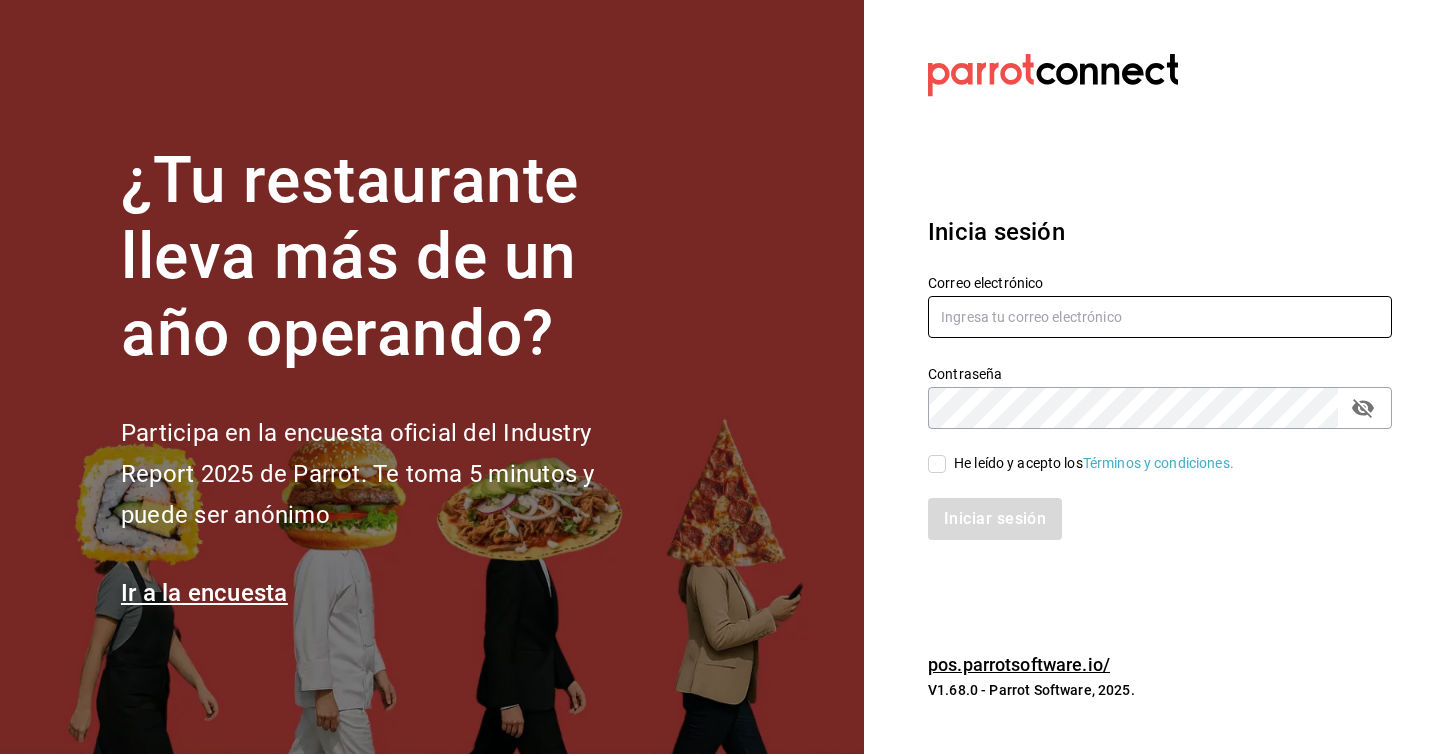 click at bounding box center (1160, 317) 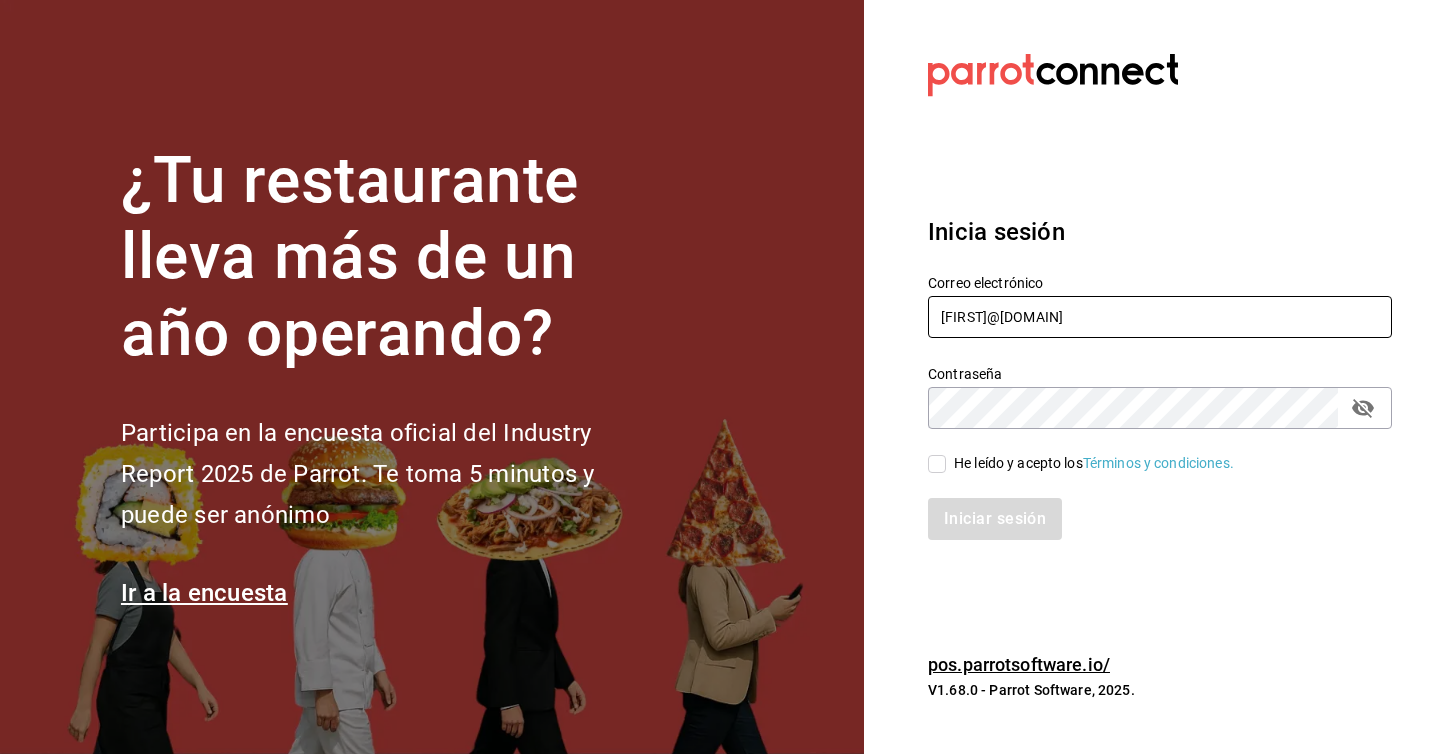 type on "[FIRST]@[DOMAIN]" 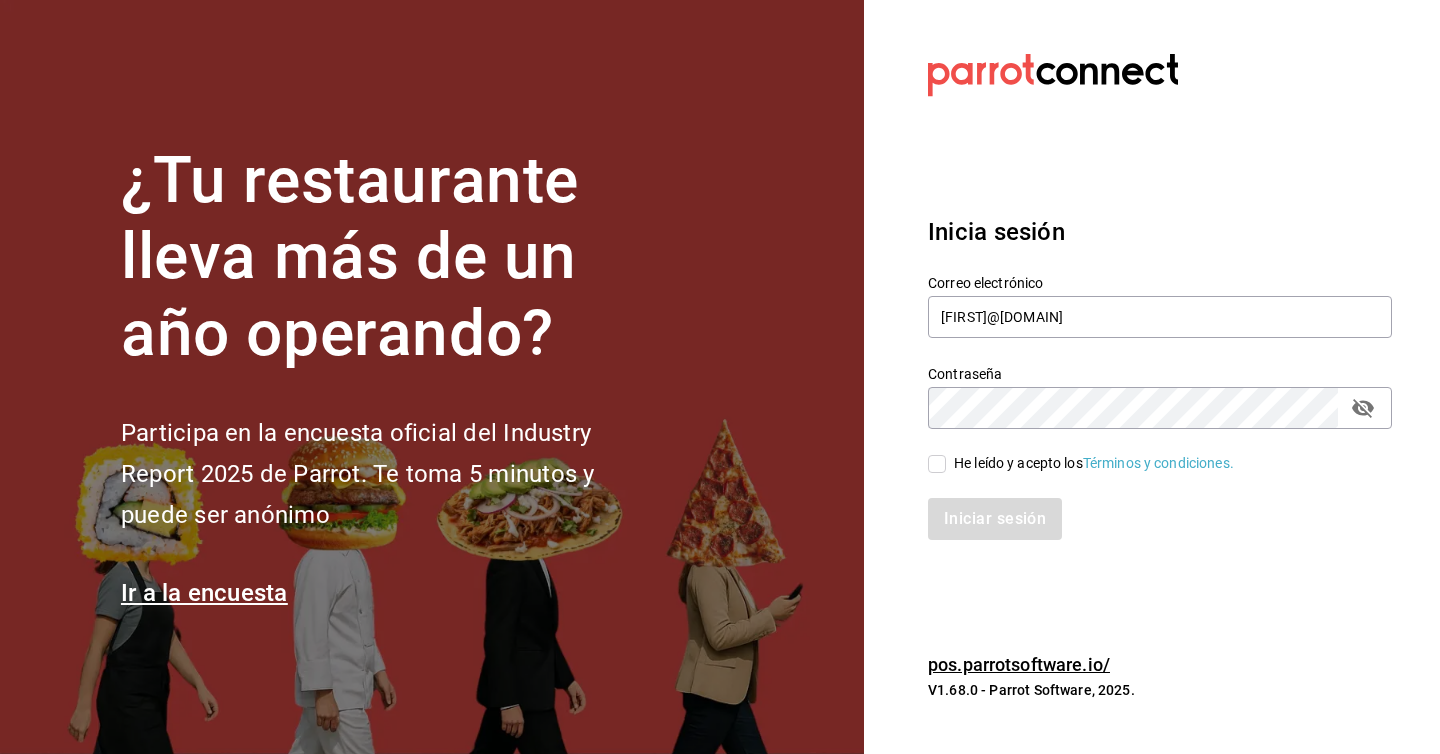click on "He leído y acepto los  Términos y condiciones." at bounding box center (937, 464) 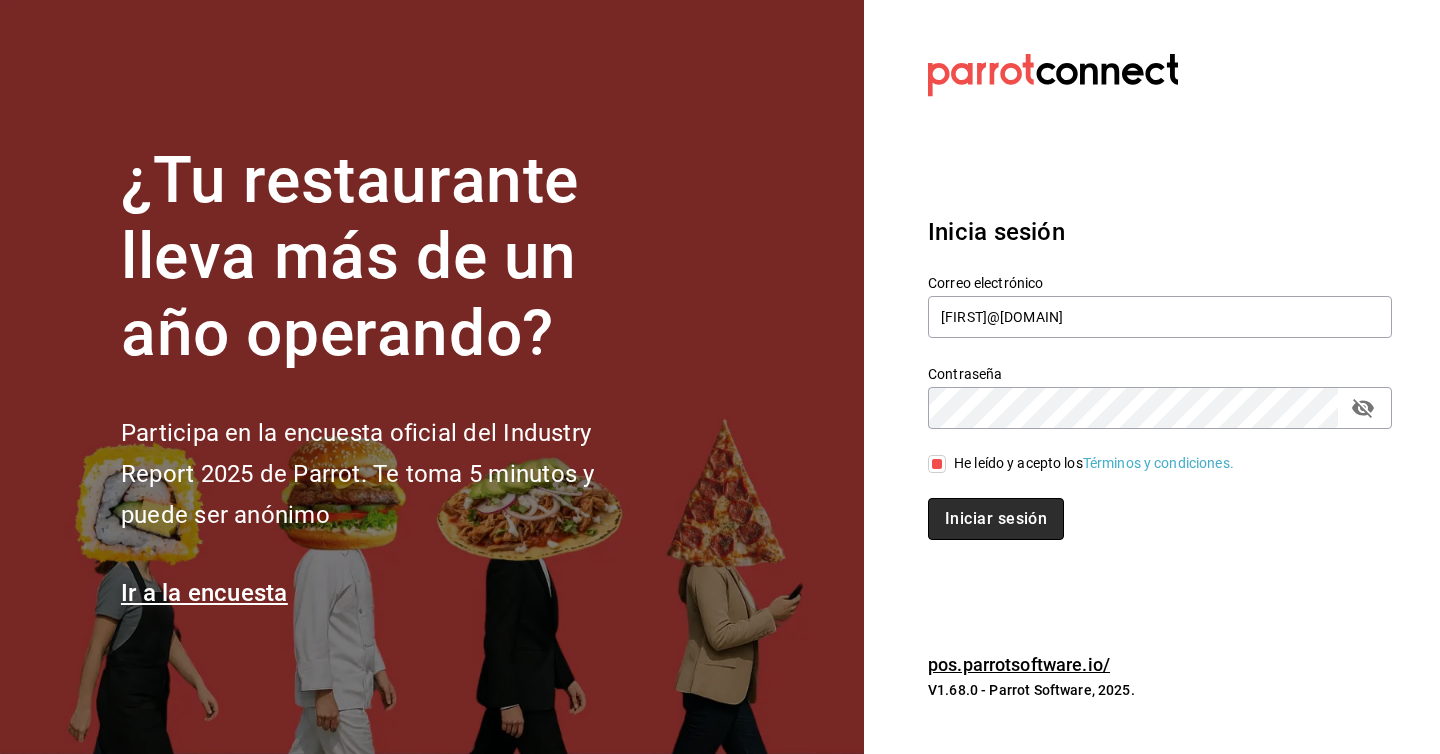 click on "Iniciar sesión" at bounding box center [996, 519] 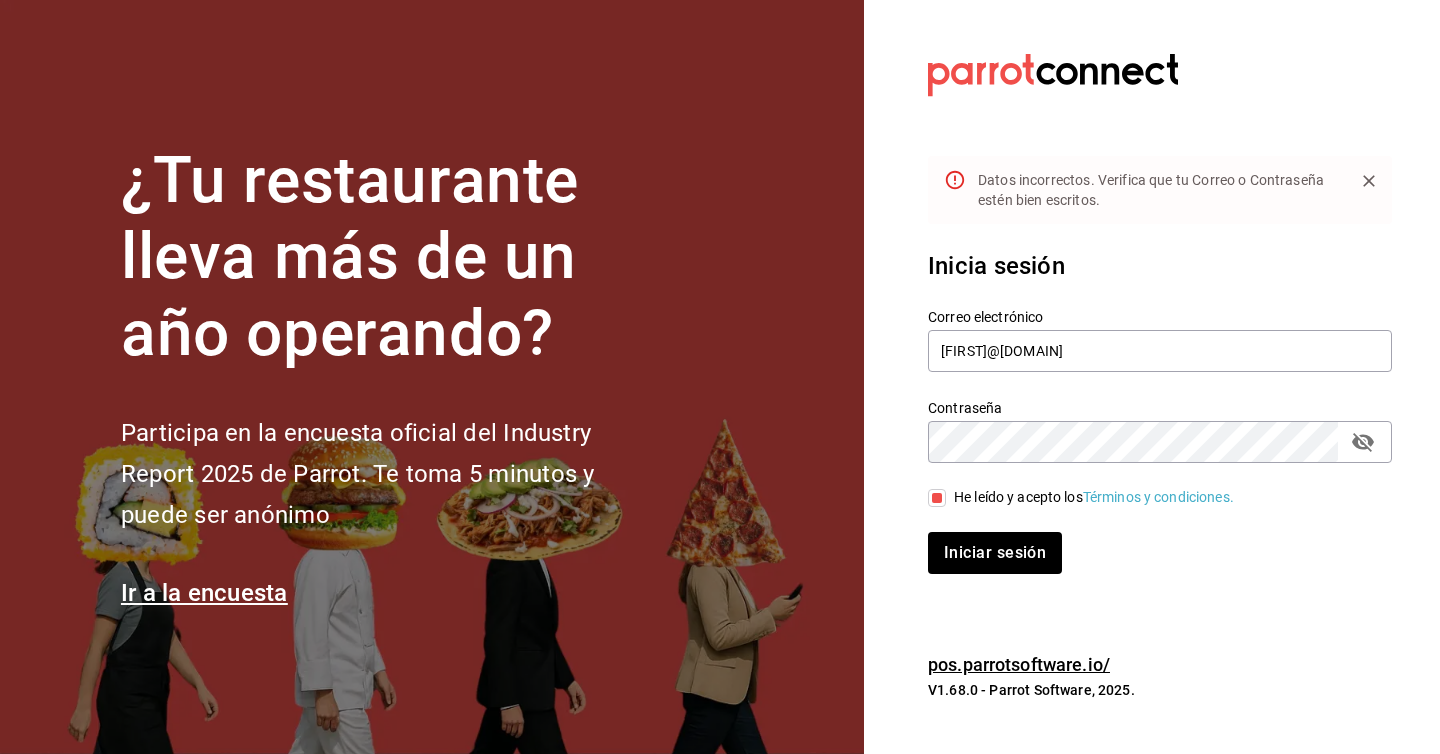 click 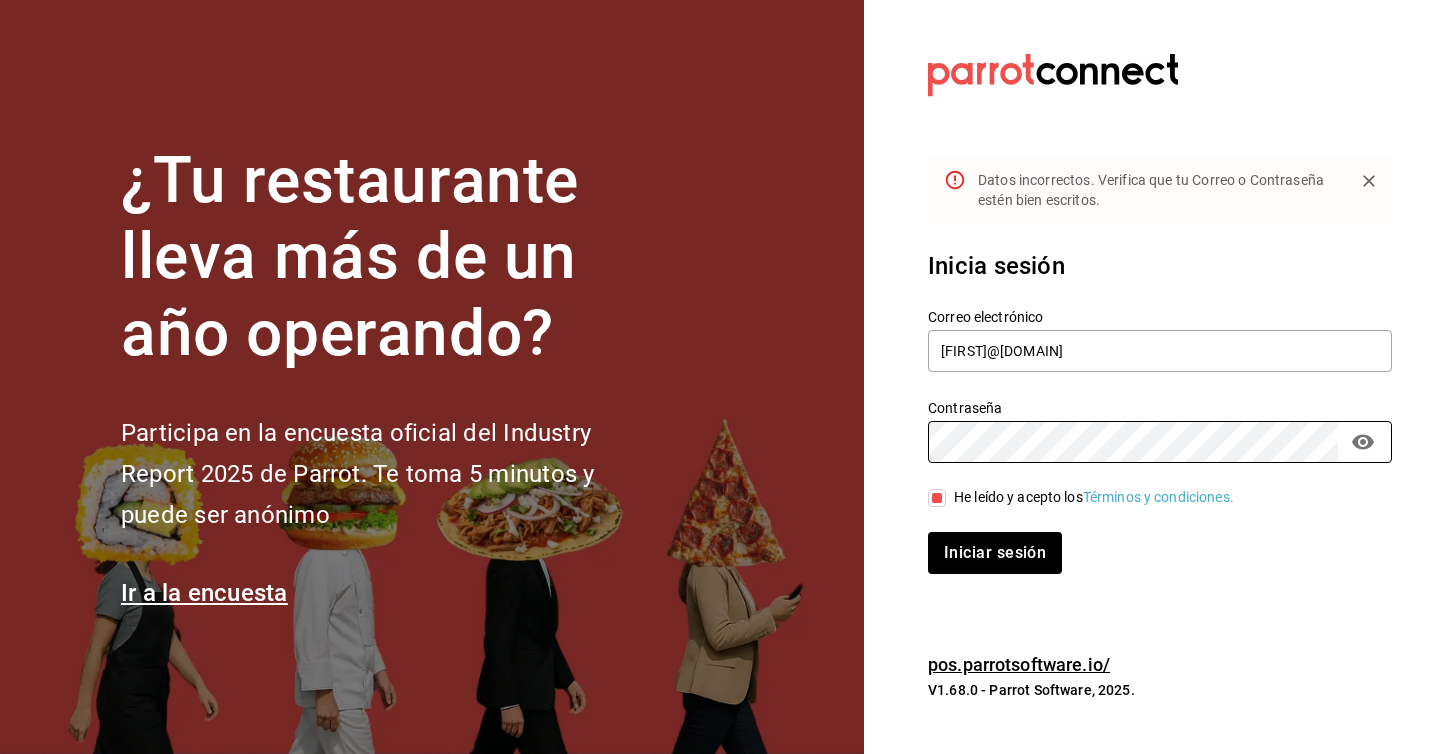 click on "¿Tu restaurante lleva más de un año operando? Participa en la encuesta oficial del Industry Report 2025 de Parrot. Te toma 5 minutos y puede ser anónimo Ir a la encuesta Datos incorrectos. Verifica que tu Correo o Contraseña estén bien escritos. Inicia sesión Correo electrónico rocioelizabeth88@hotmail.com Contraseña Contraseña He leído y acepto los  Términos y condiciones. Iniciar sesión pos.parrotsoftware.io/ V1.68.0 - Parrot Software, 2025." at bounding box center (720, 377) 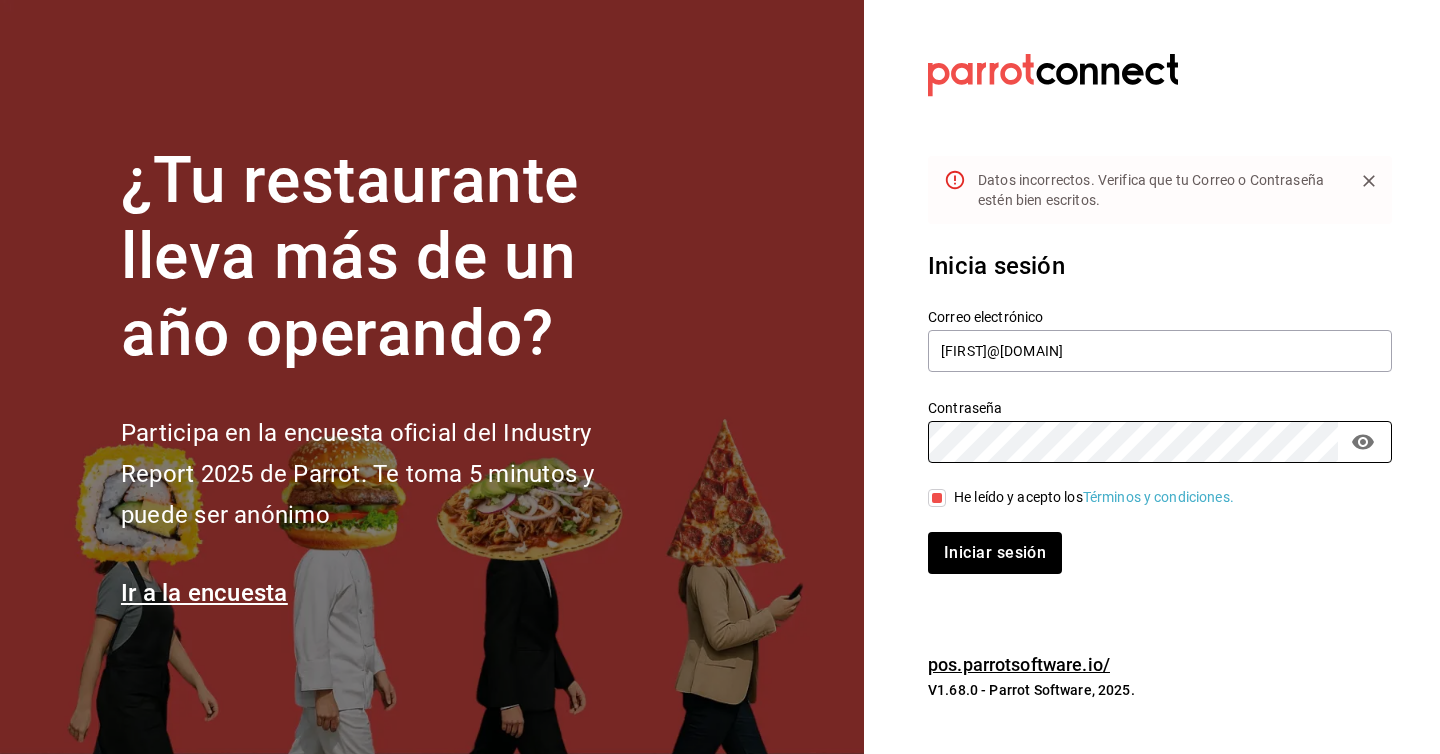 click on "Iniciar sesión" at bounding box center [995, 553] 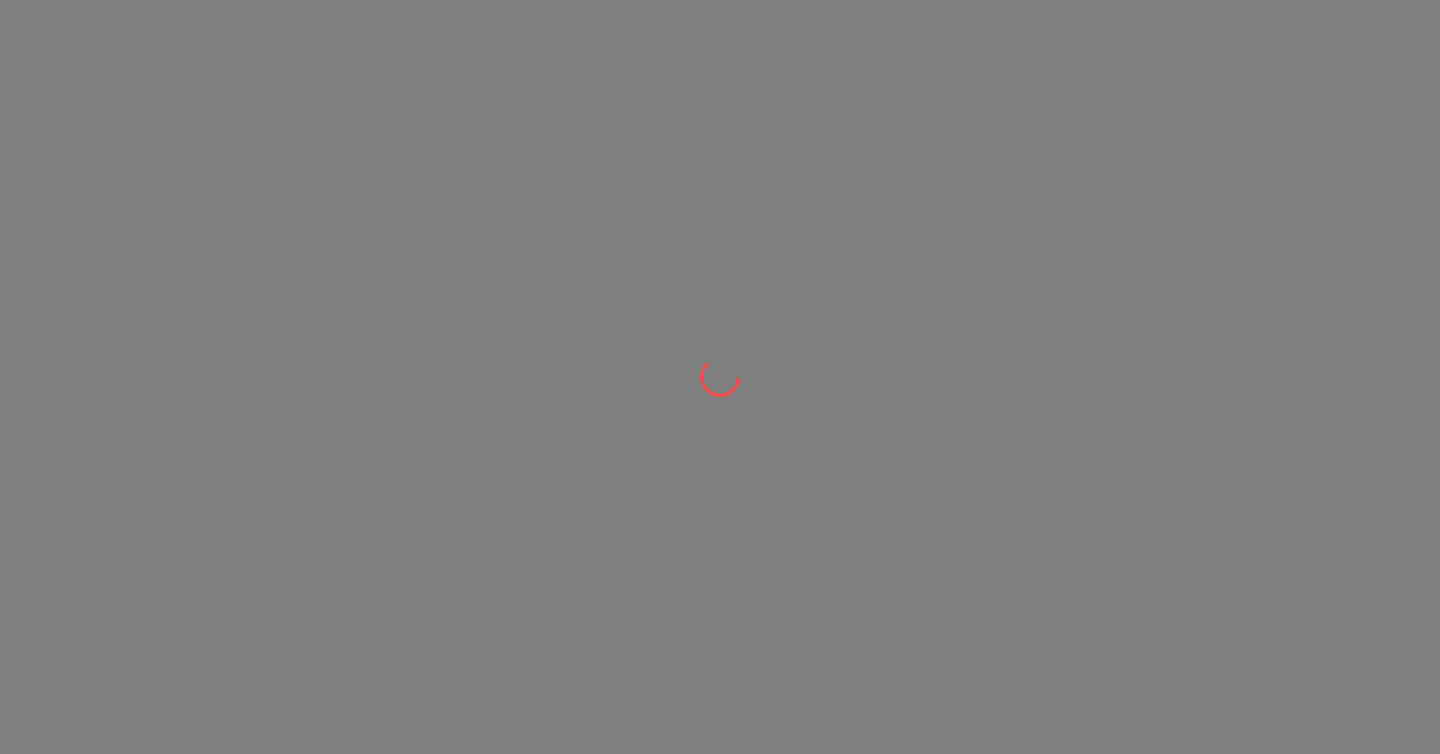 scroll, scrollTop: 0, scrollLeft: 0, axis: both 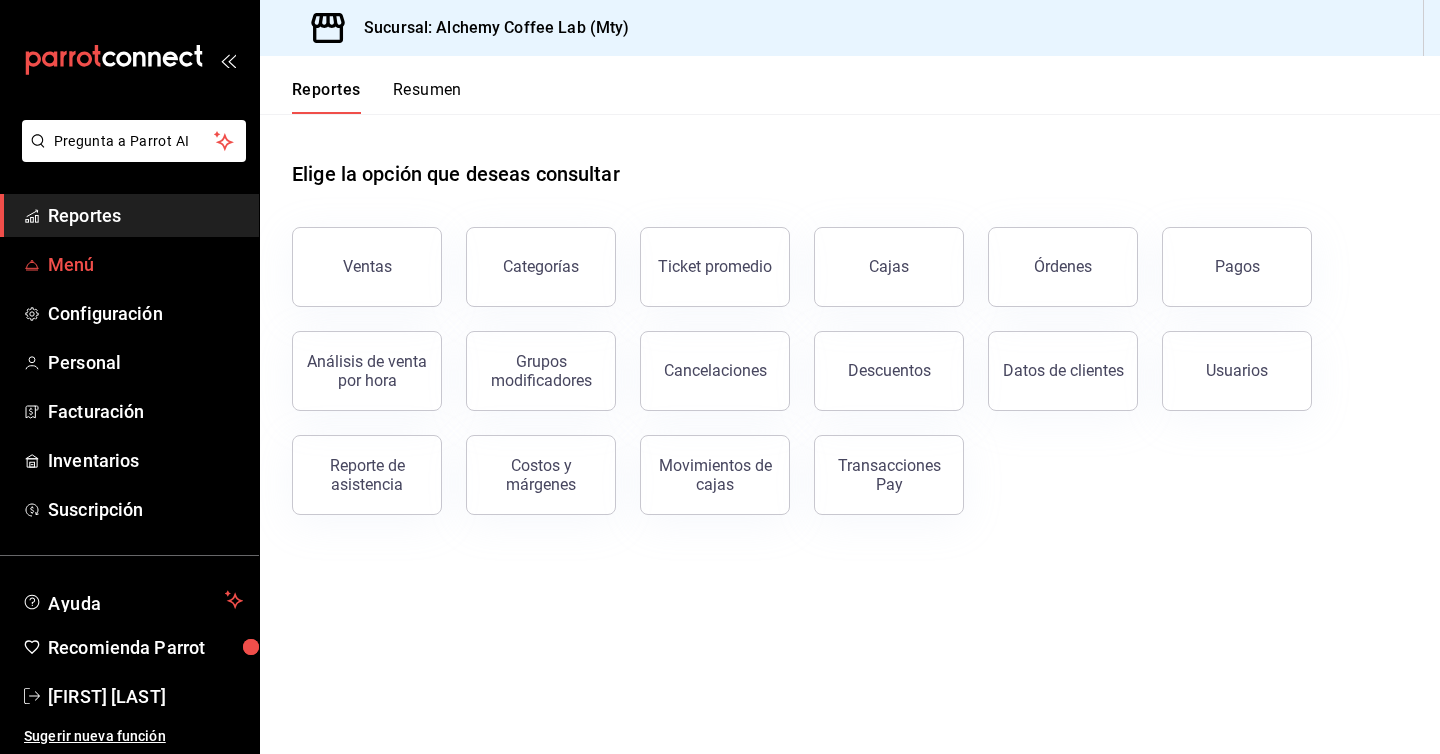 click on "Menú" at bounding box center [145, 264] 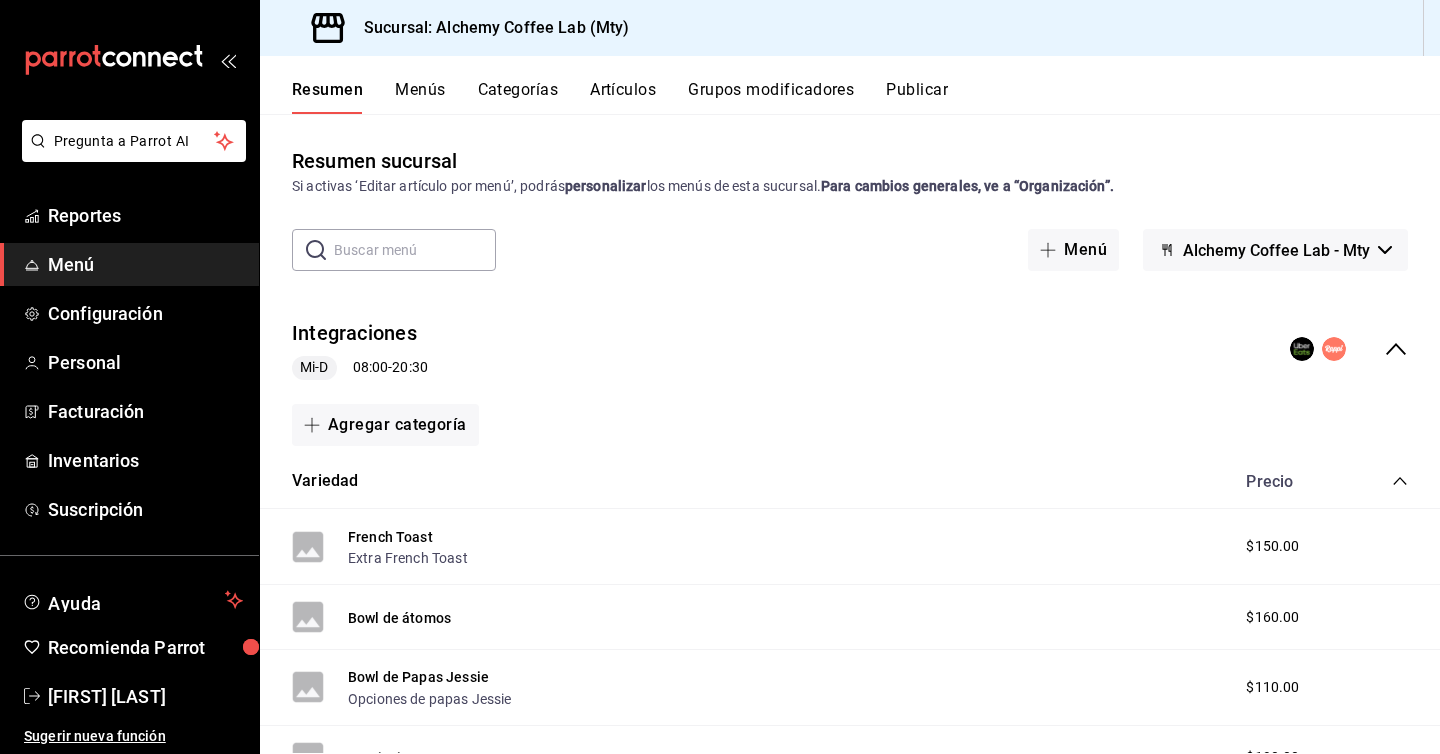 click on "Menús" at bounding box center [420, 97] 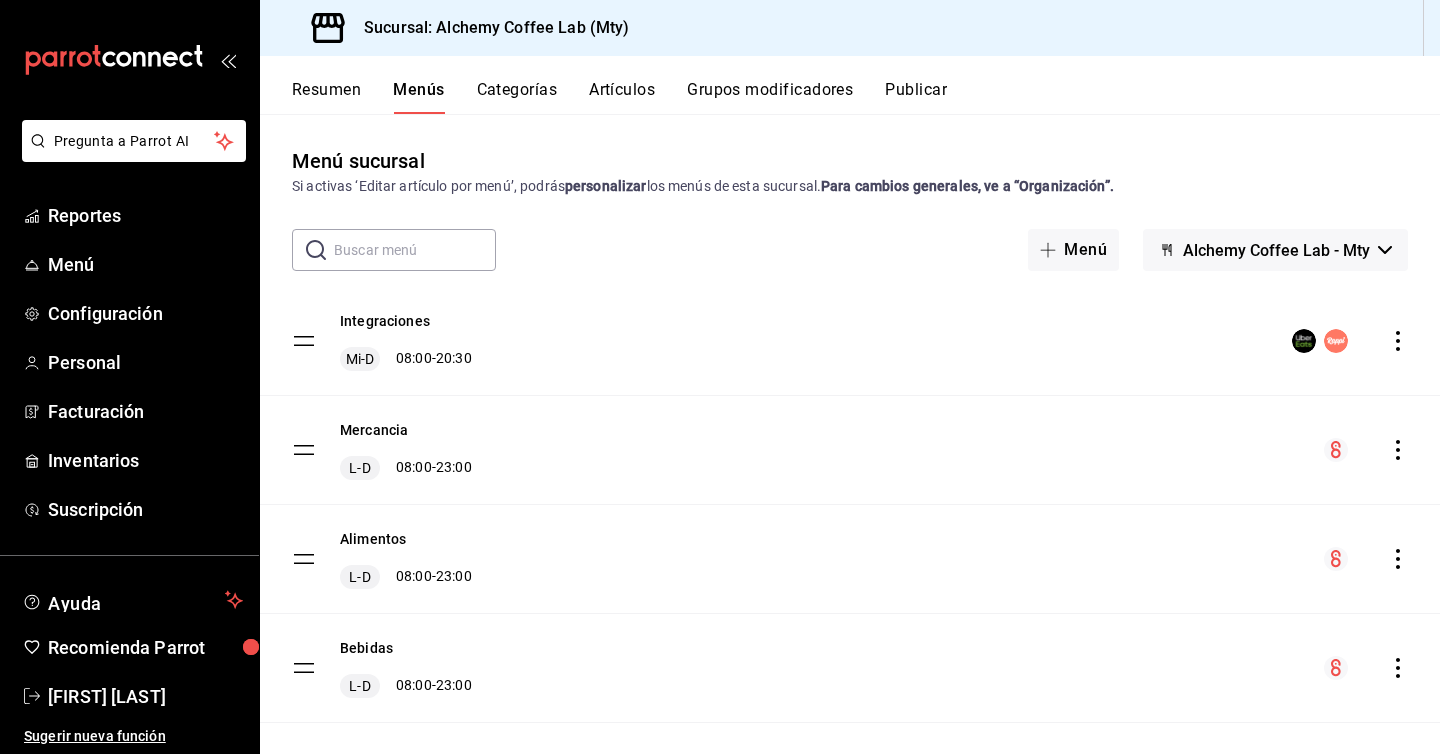 click on "Categorías" at bounding box center [517, 97] 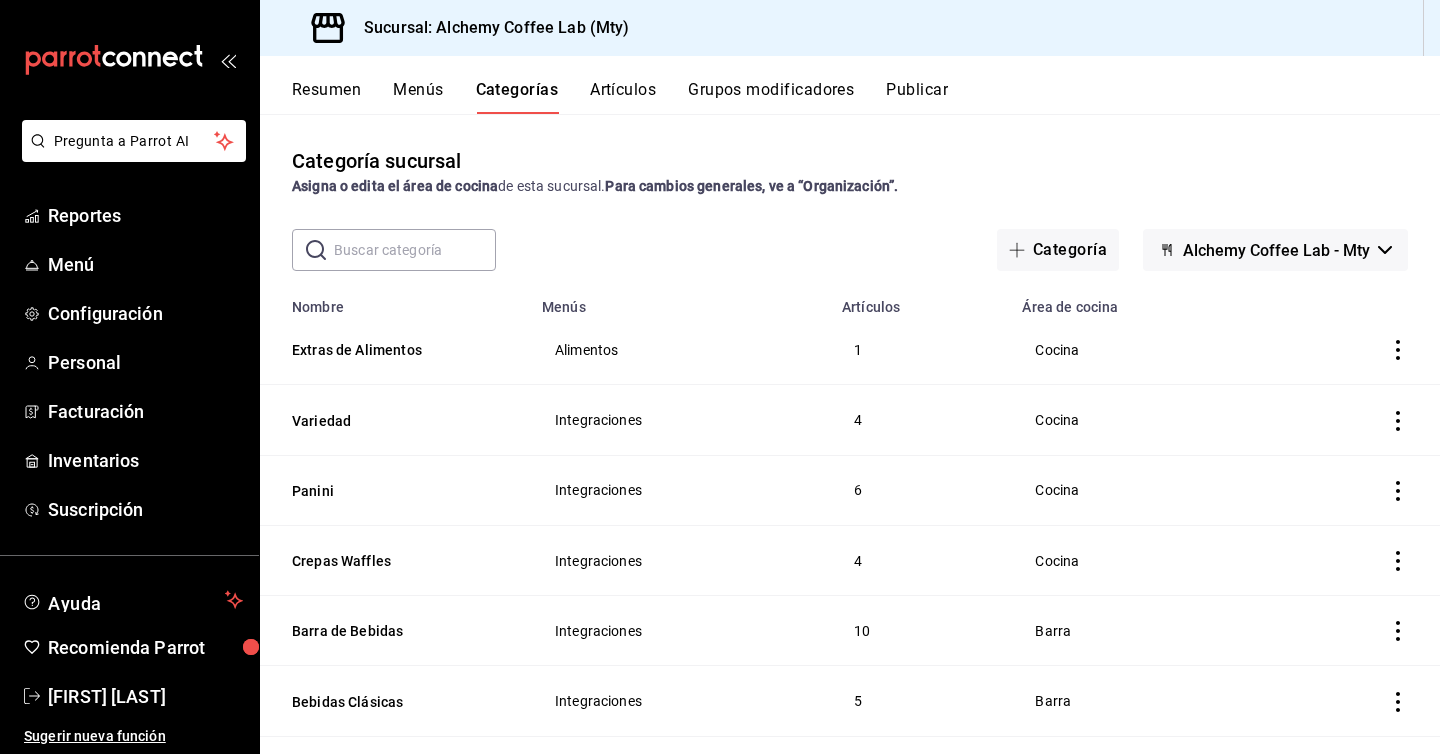 click on "Resumen Menús Categorías Artículos Grupos modificadores Publicar" at bounding box center (866, 97) 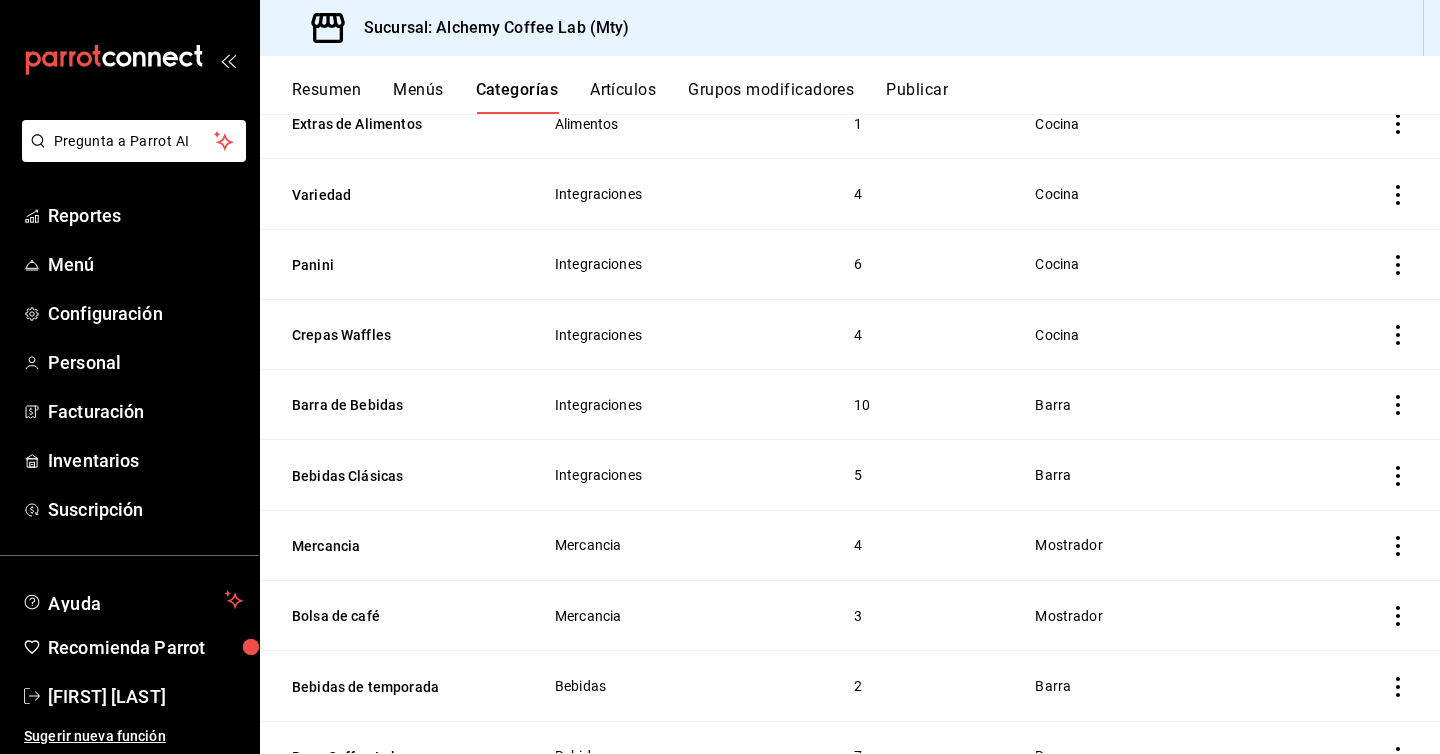 scroll, scrollTop: 227, scrollLeft: 0, axis: vertical 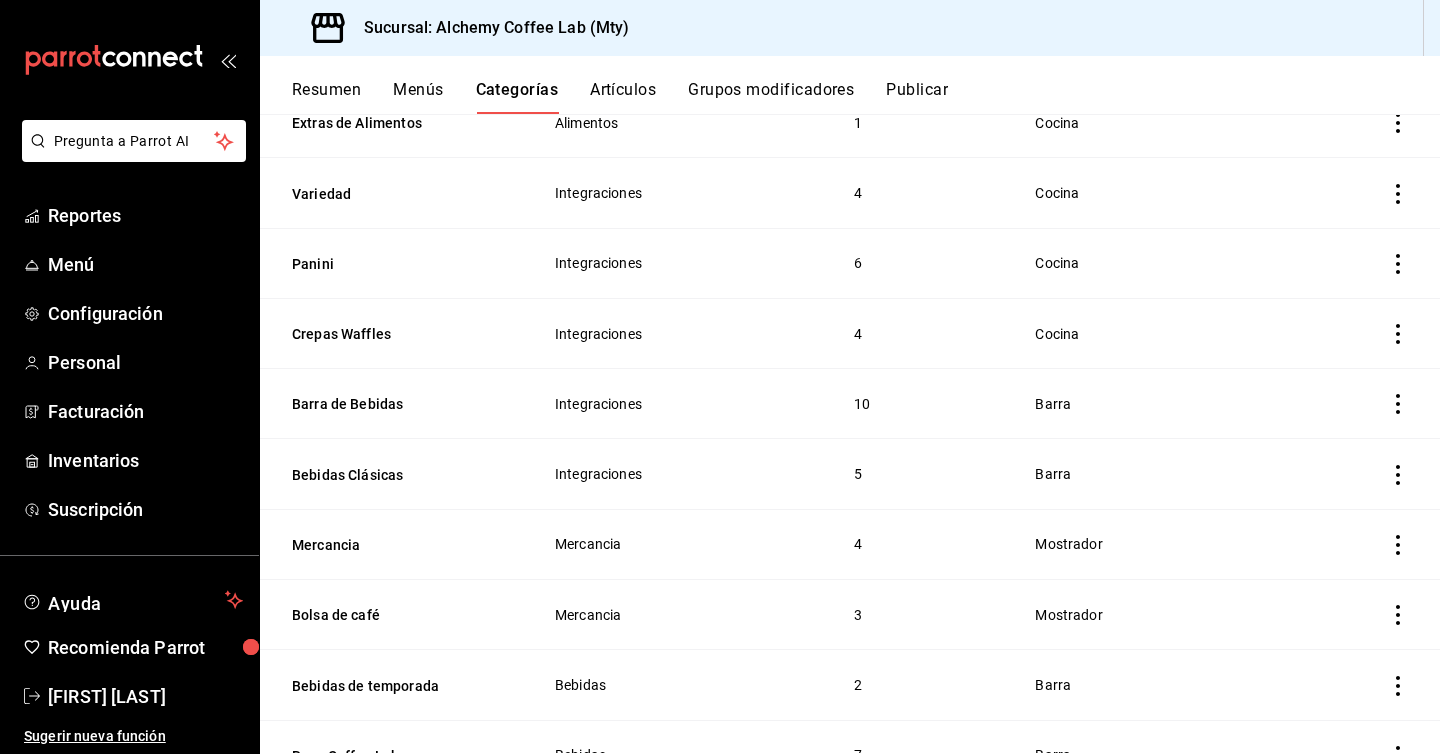 click on "Mostrador" at bounding box center (1141, 615) 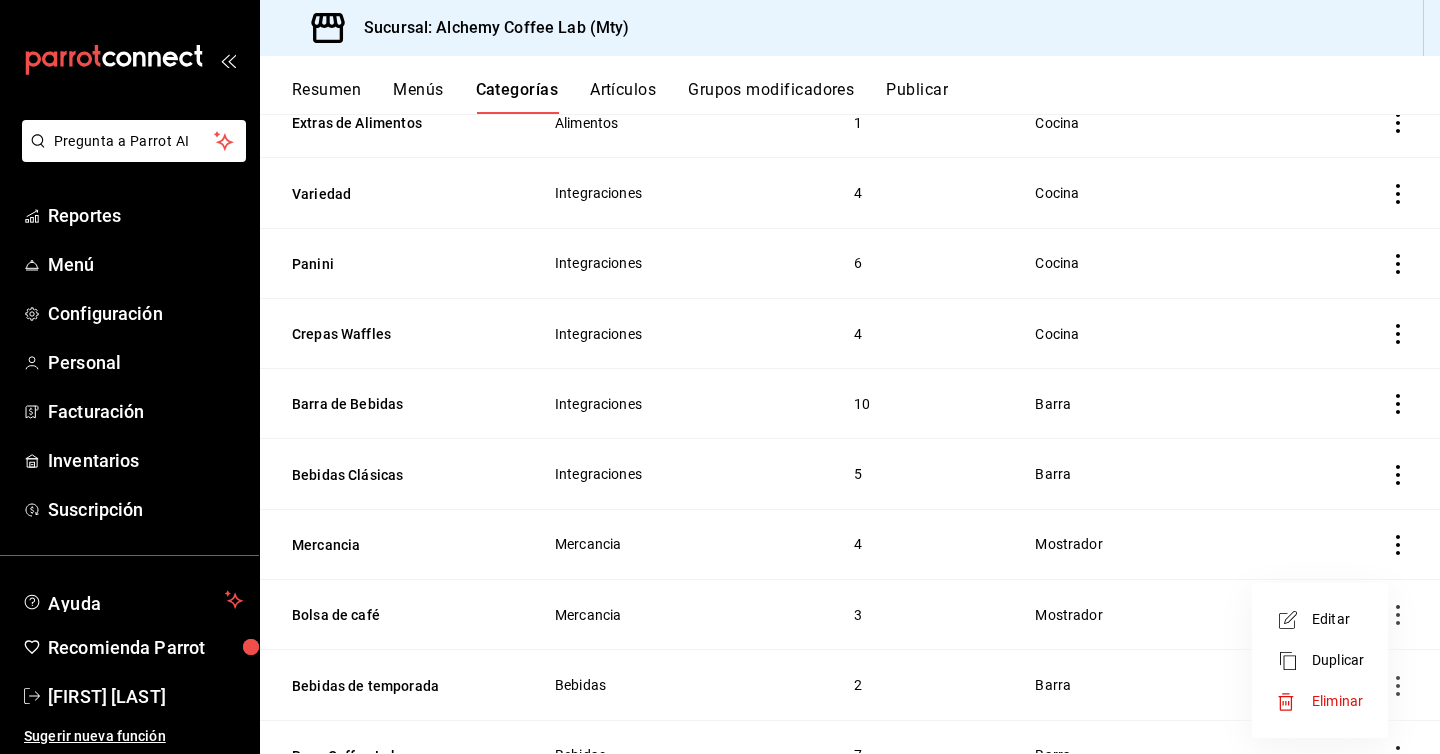 click at bounding box center [720, 377] 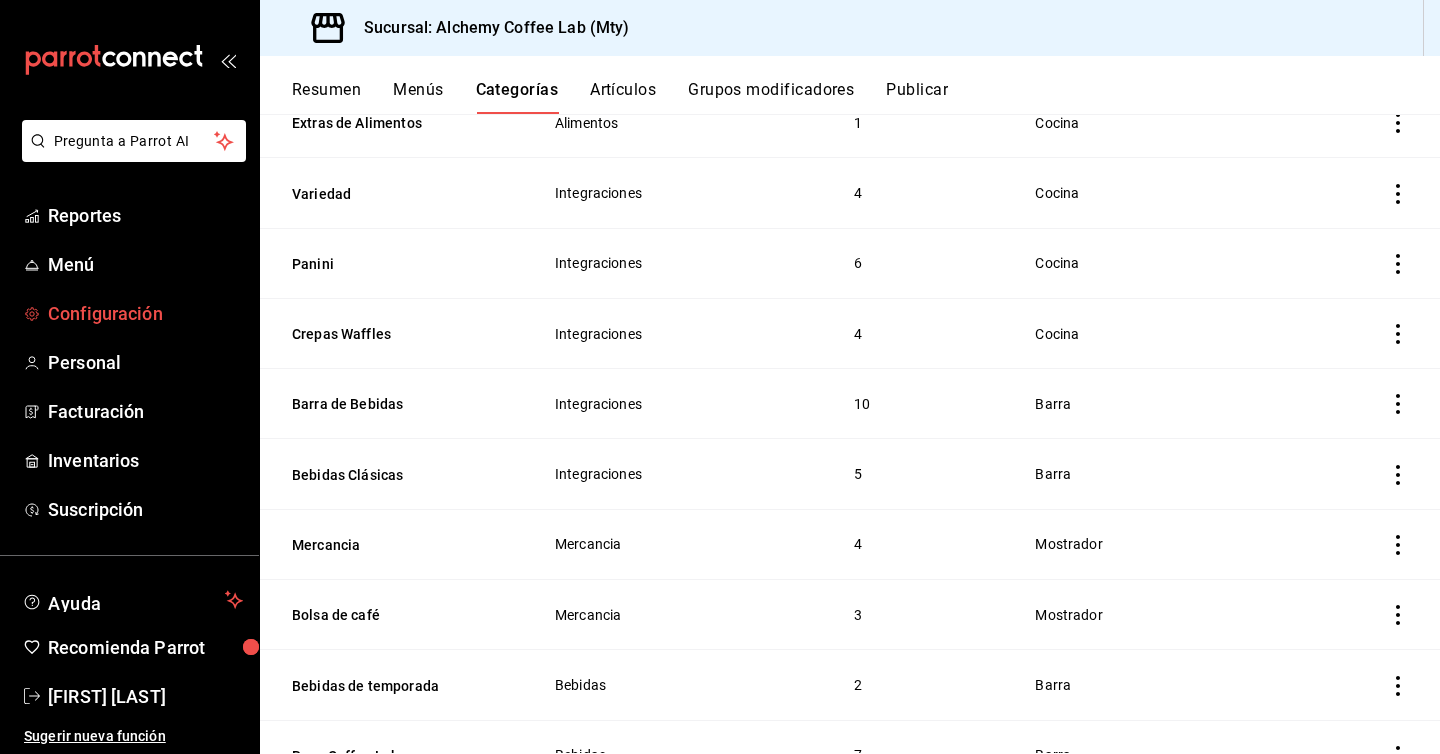 click on "Configuración" at bounding box center (145, 313) 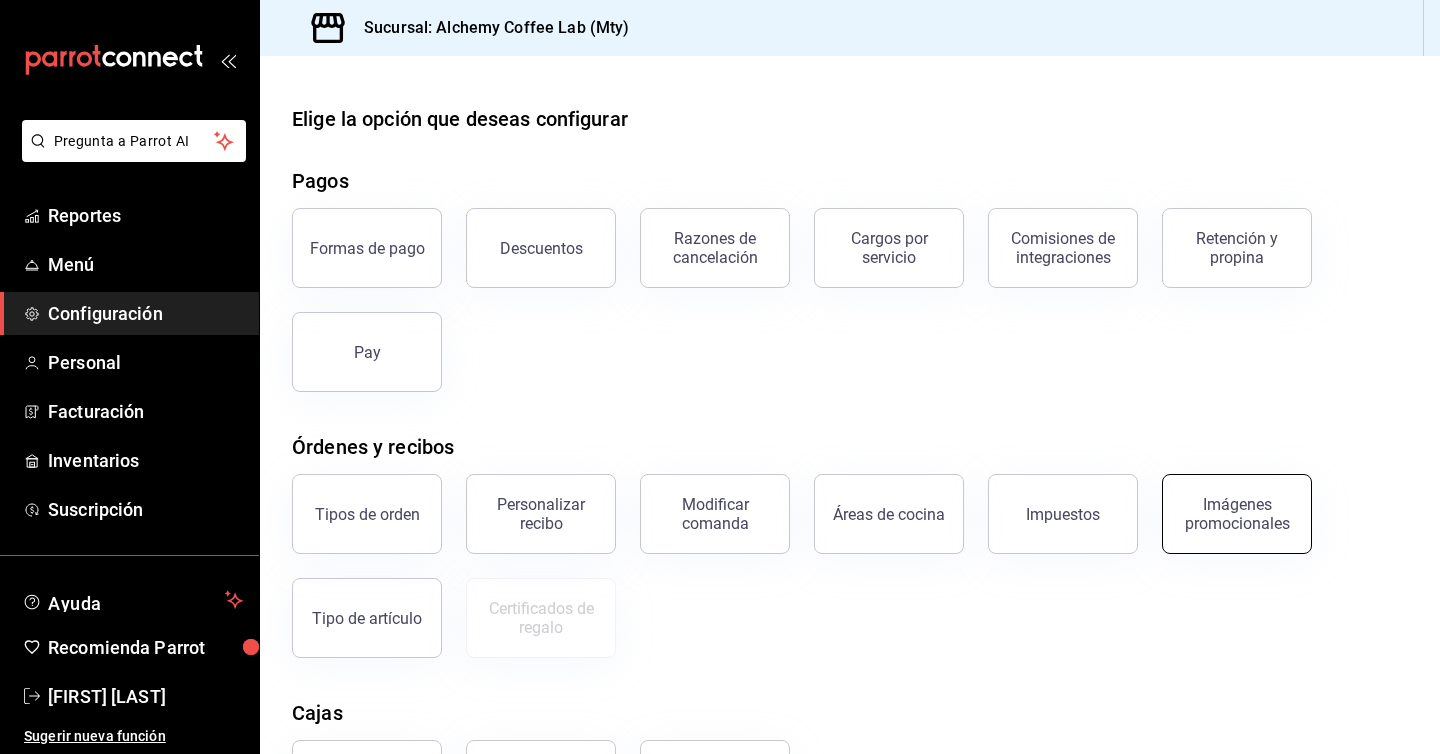 click on "Imágenes promocionales" at bounding box center (1237, 514) 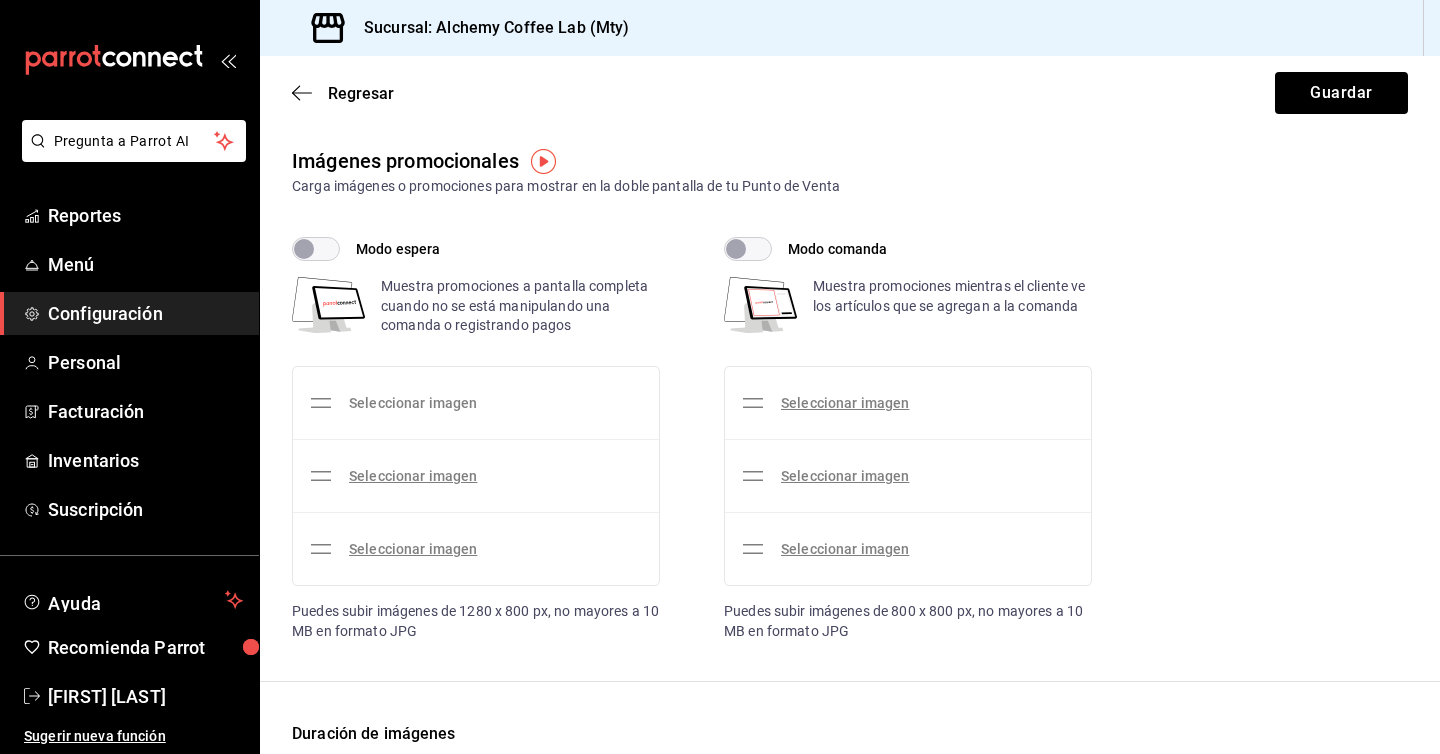 click on "Seleccionar imagen" at bounding box center [413, 403] 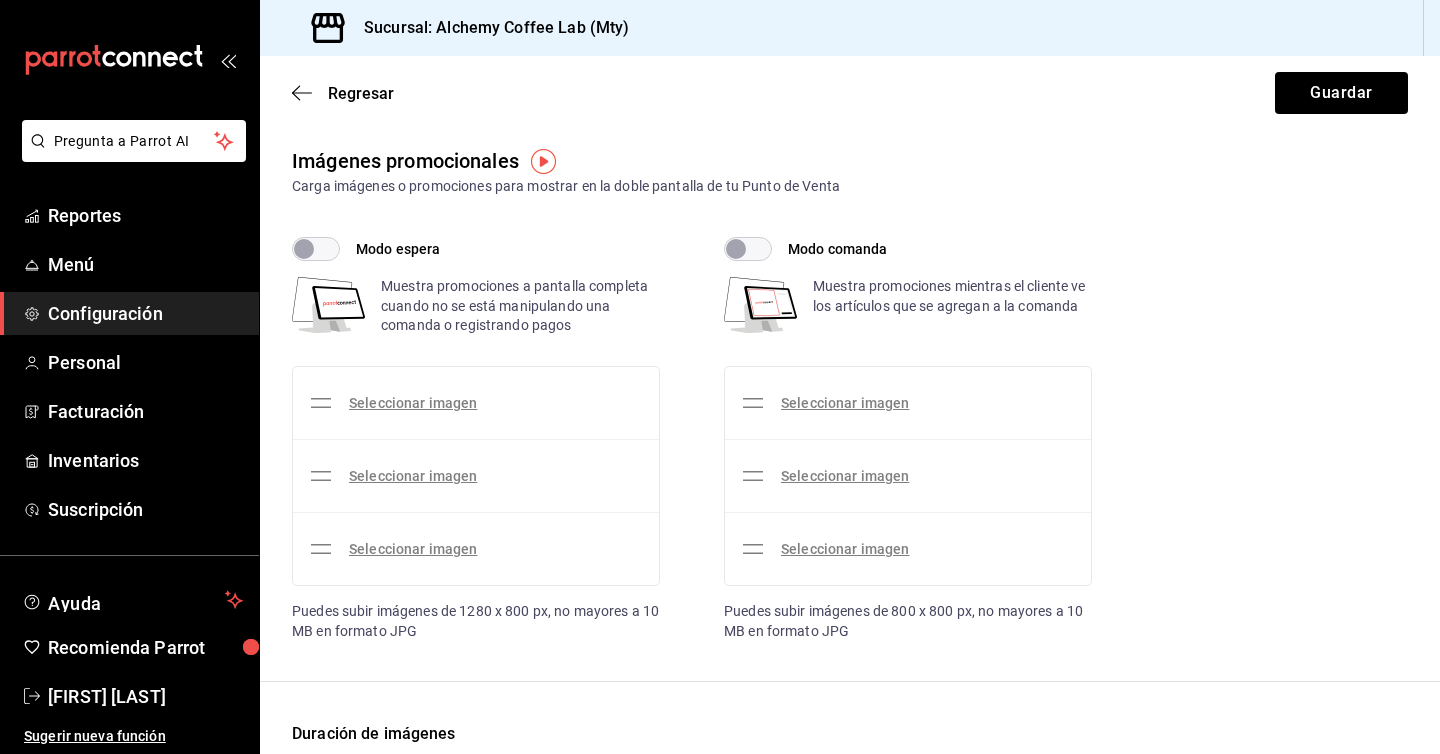click 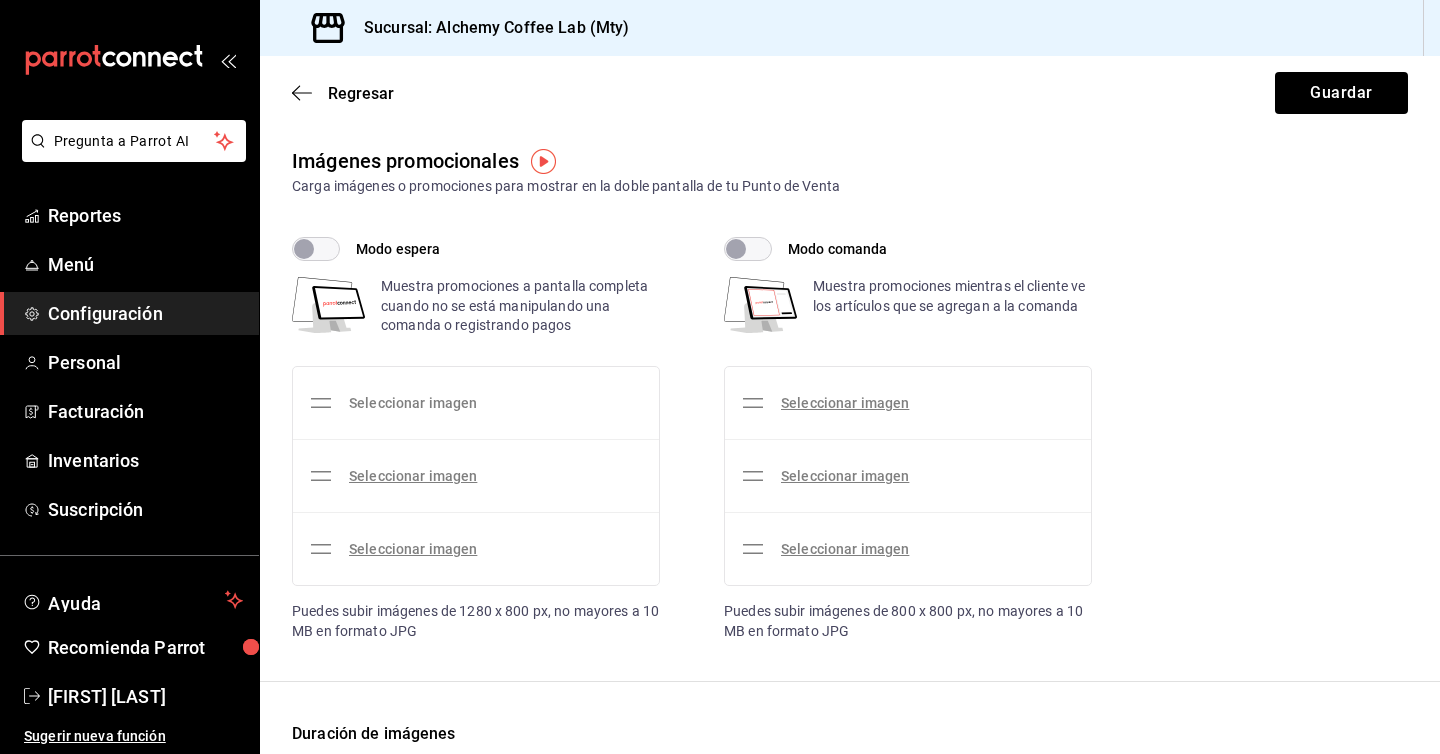 click on "Seleccionar imagen" at bounding box center [413, 403] 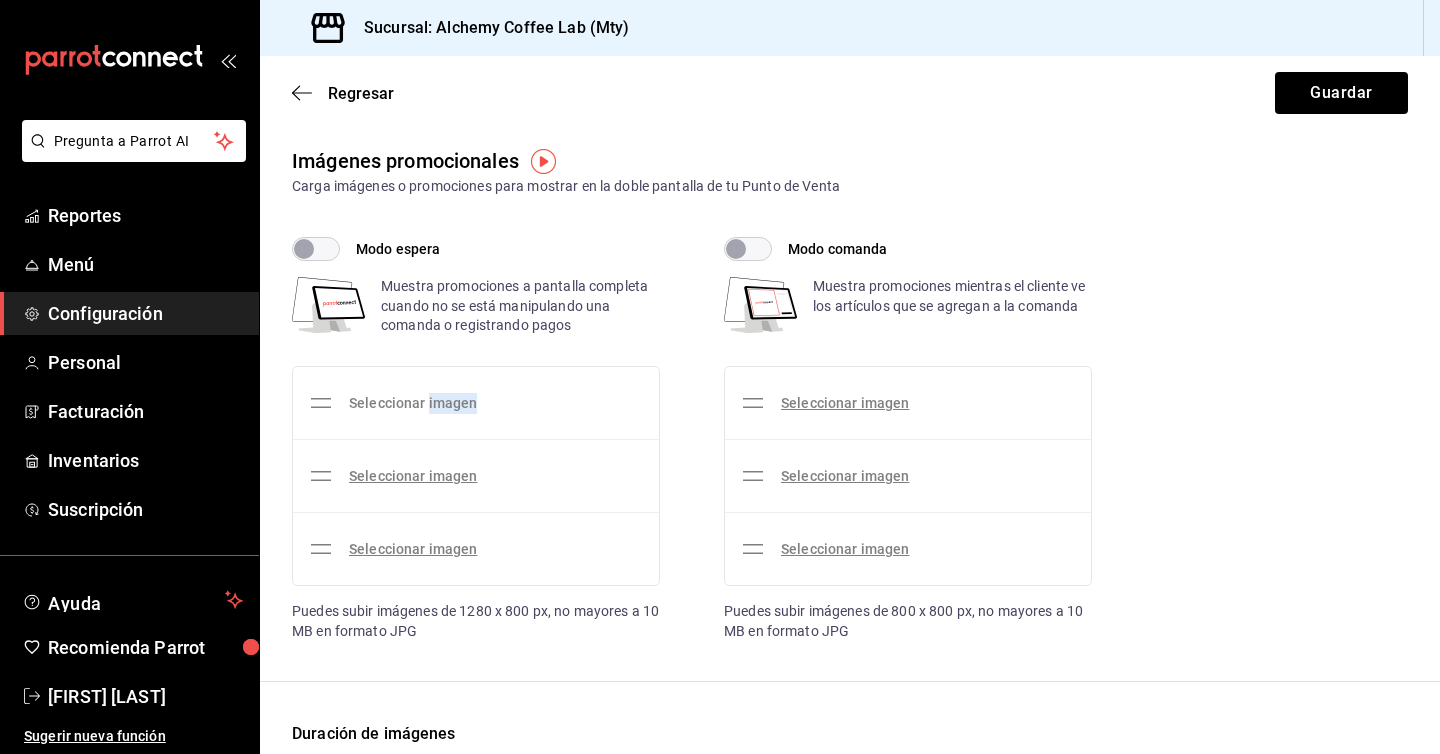 click on "Seleccionar imagen" at bounding box center (413, 403) 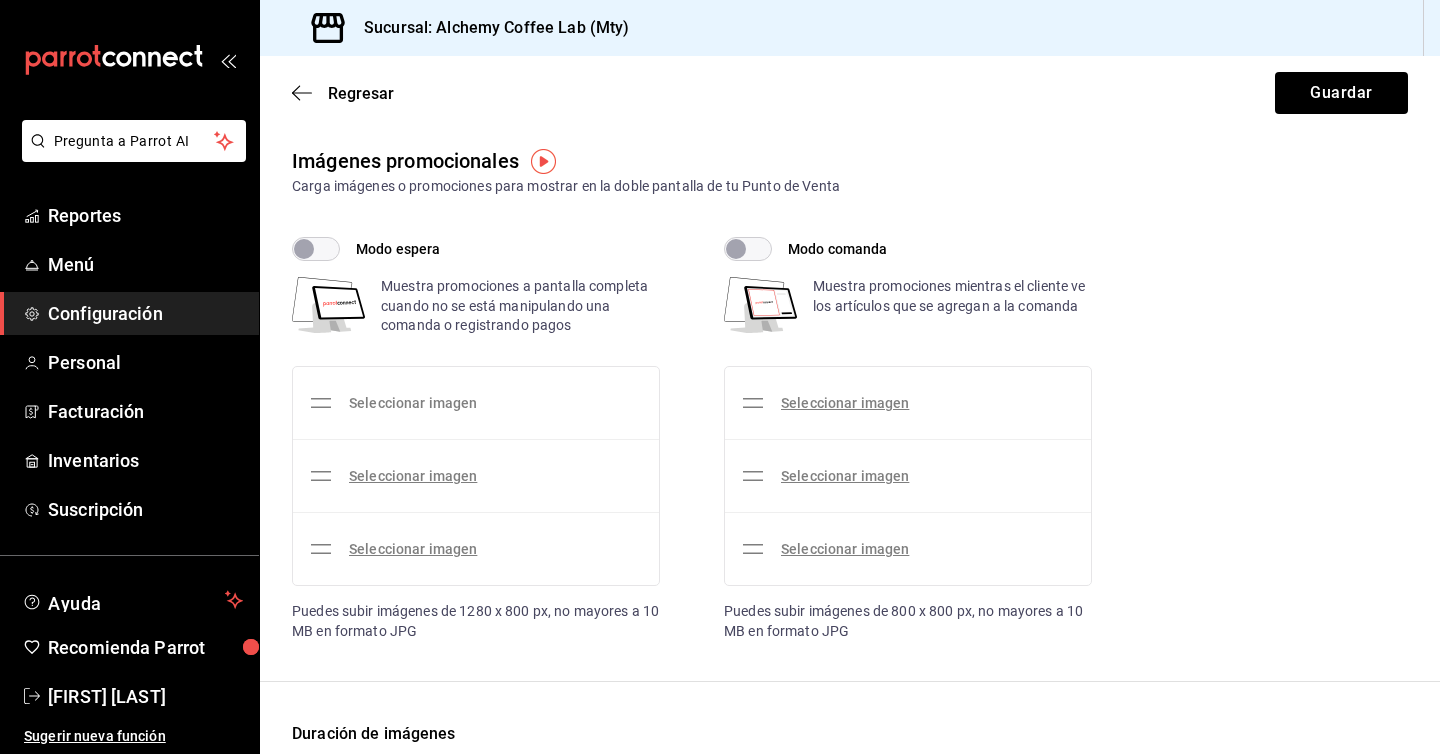 click on "Seleccionar imagen" at bounding box center [413, 403] 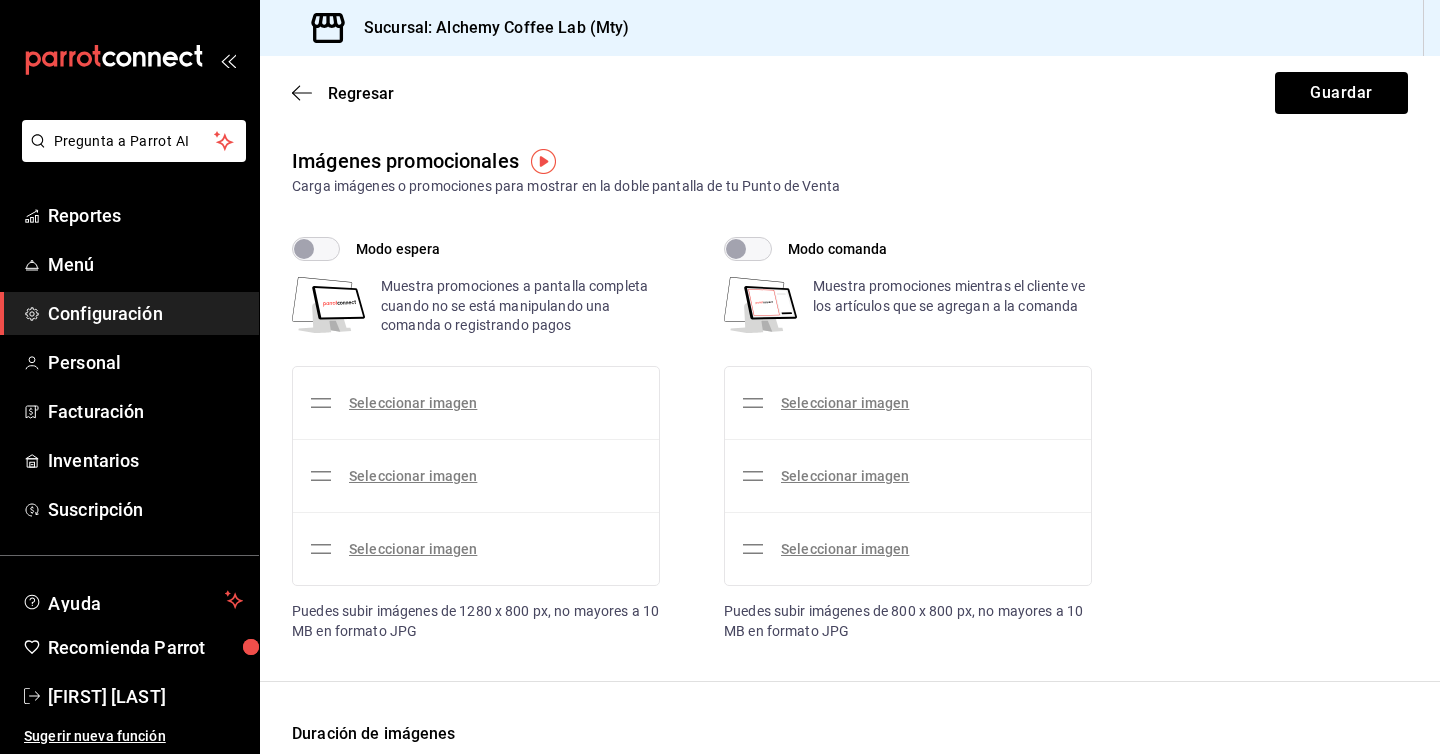 click on "Modo comanda Muestra promociones mientras el cliente ve los artículos que se agregan a la comanda Seleccionar imagen Seleccionar imagen Seleccionar imagen Puedes subir imágenes de 800 x 800 px, no mayores a 10 MB en formato JPG" at bounding box center [892, 439] 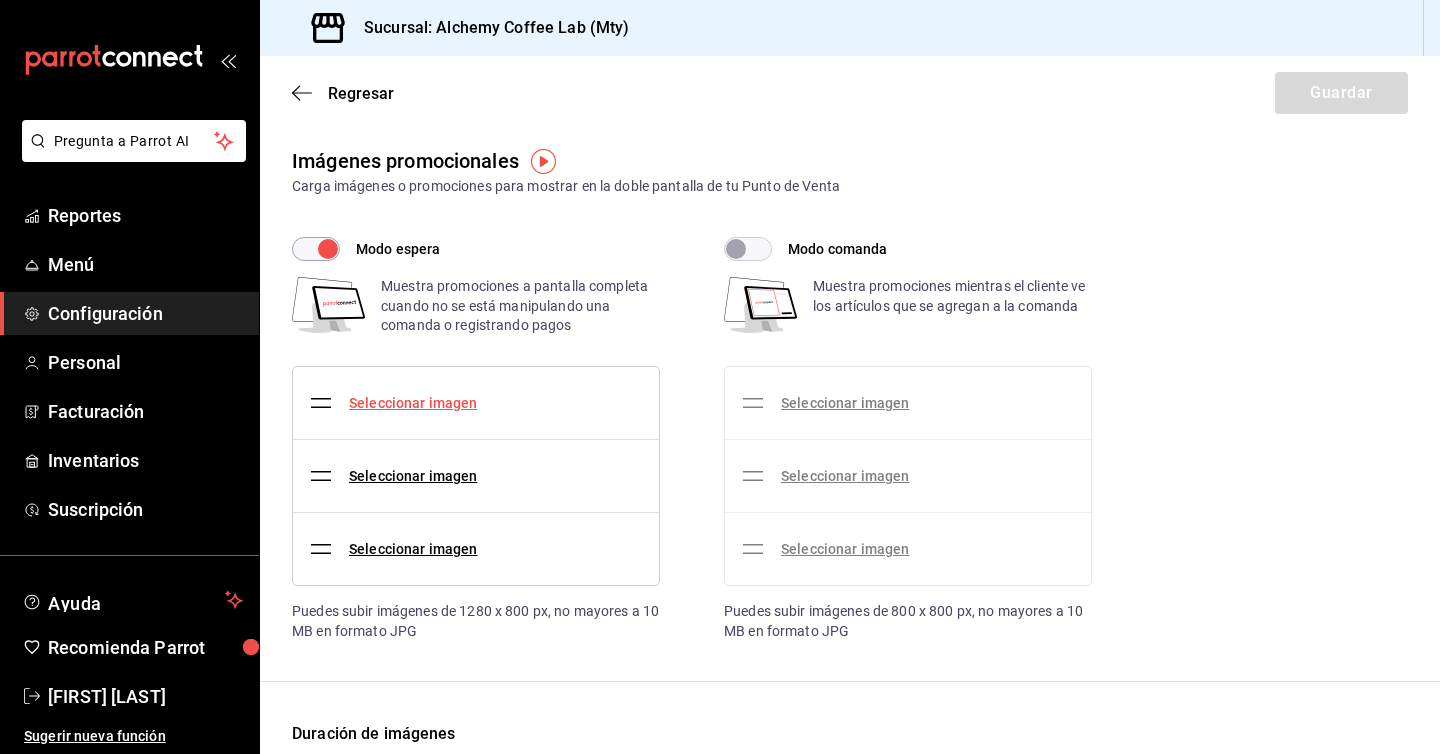 click on "Seleccionar imagen" at bounding box center (413, 403) 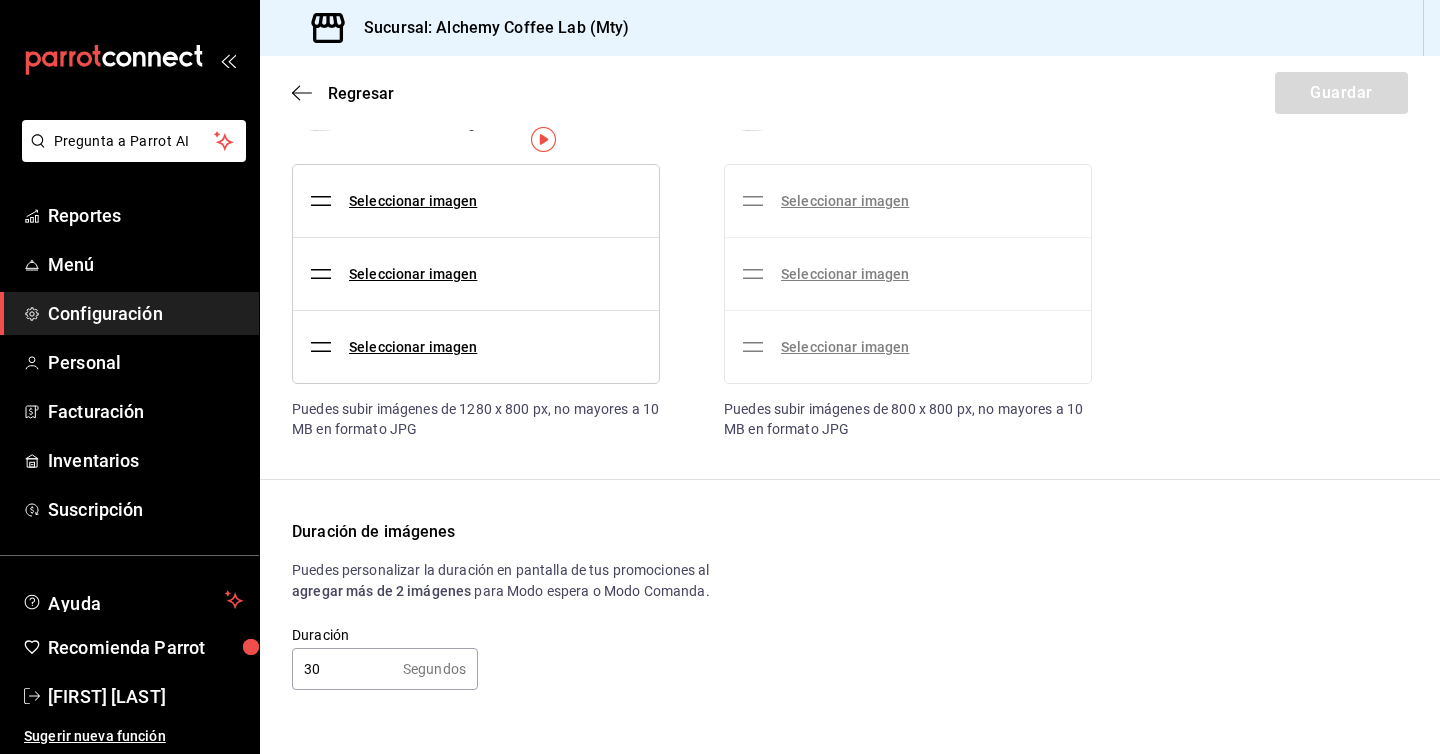 scroll, scrollTop: 0, scrollLeft: 0, axis: both 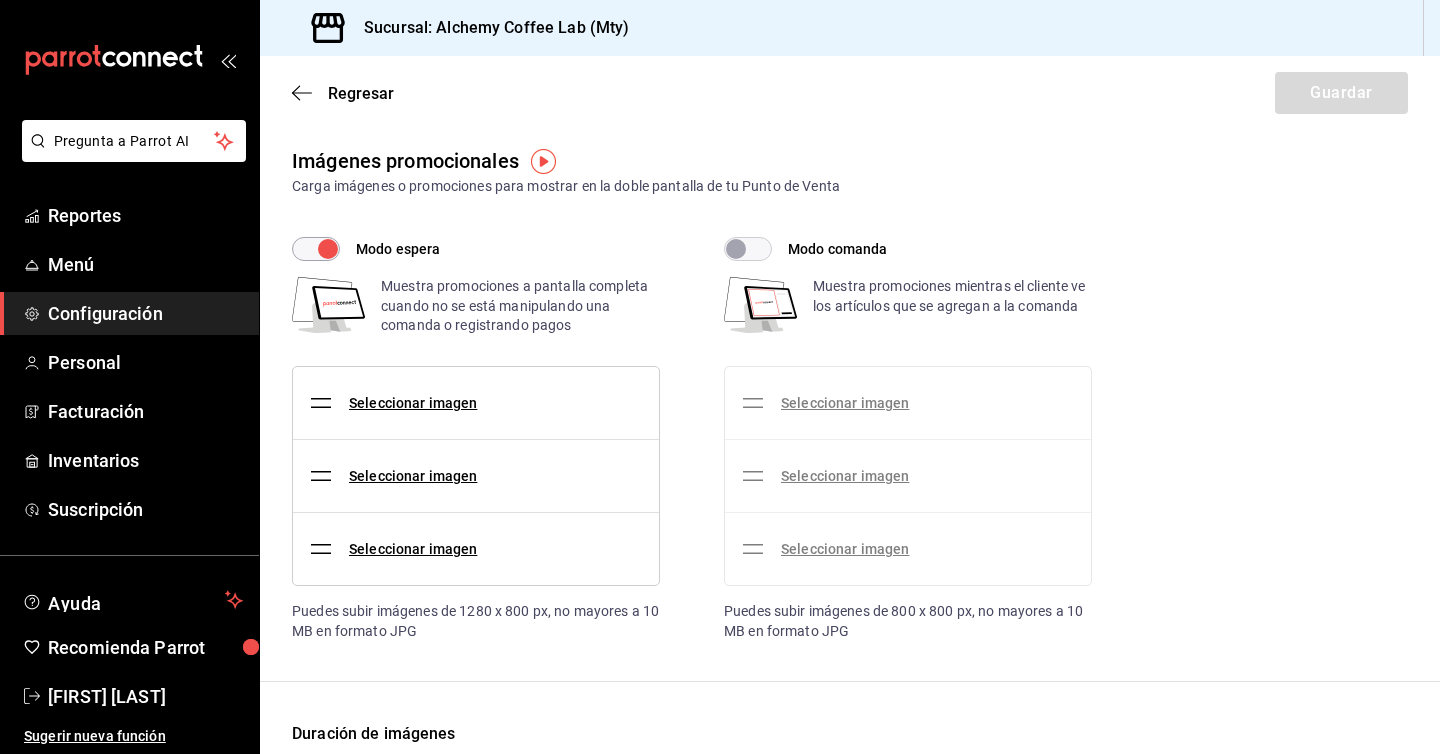 click on "Configuración" at bounding box center (145, 313) 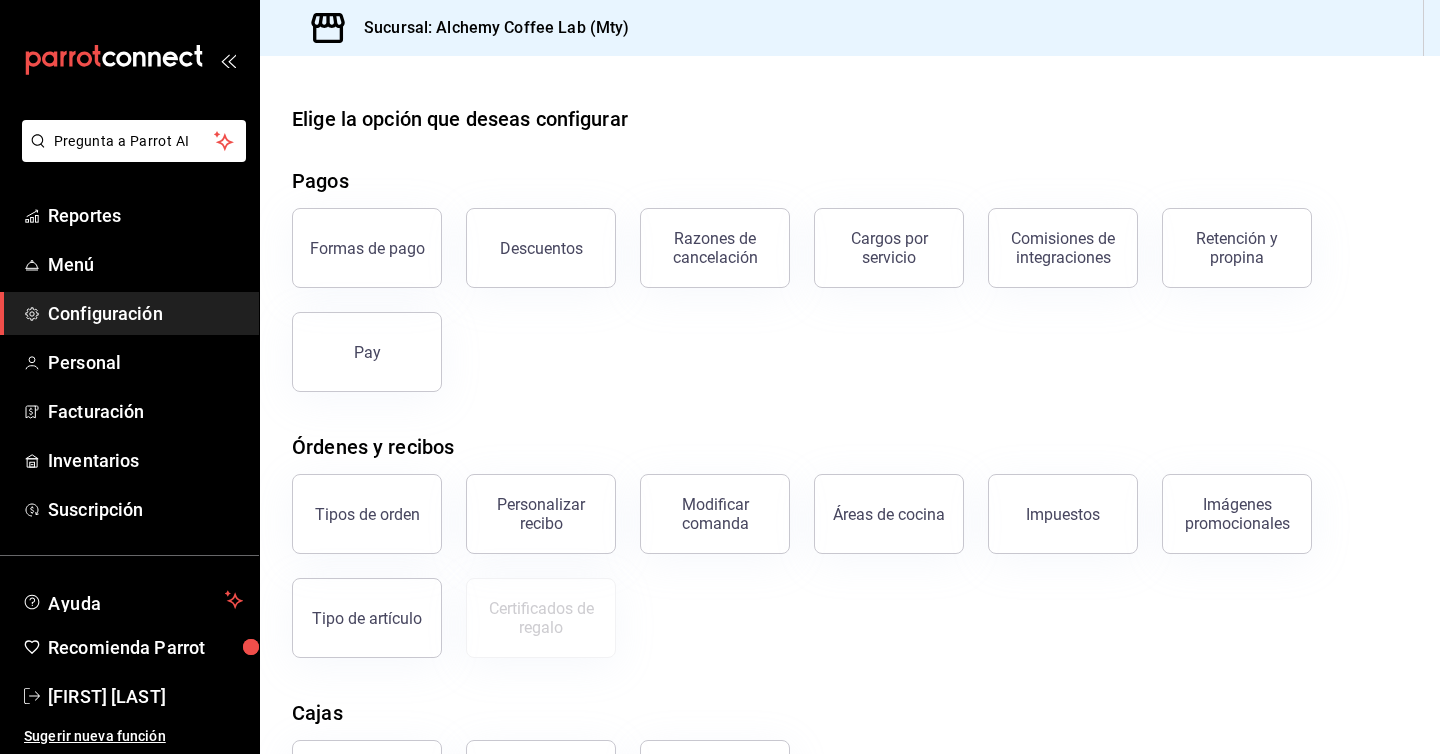 click on "Personalizar recibo" at bounding box center [529, 502] 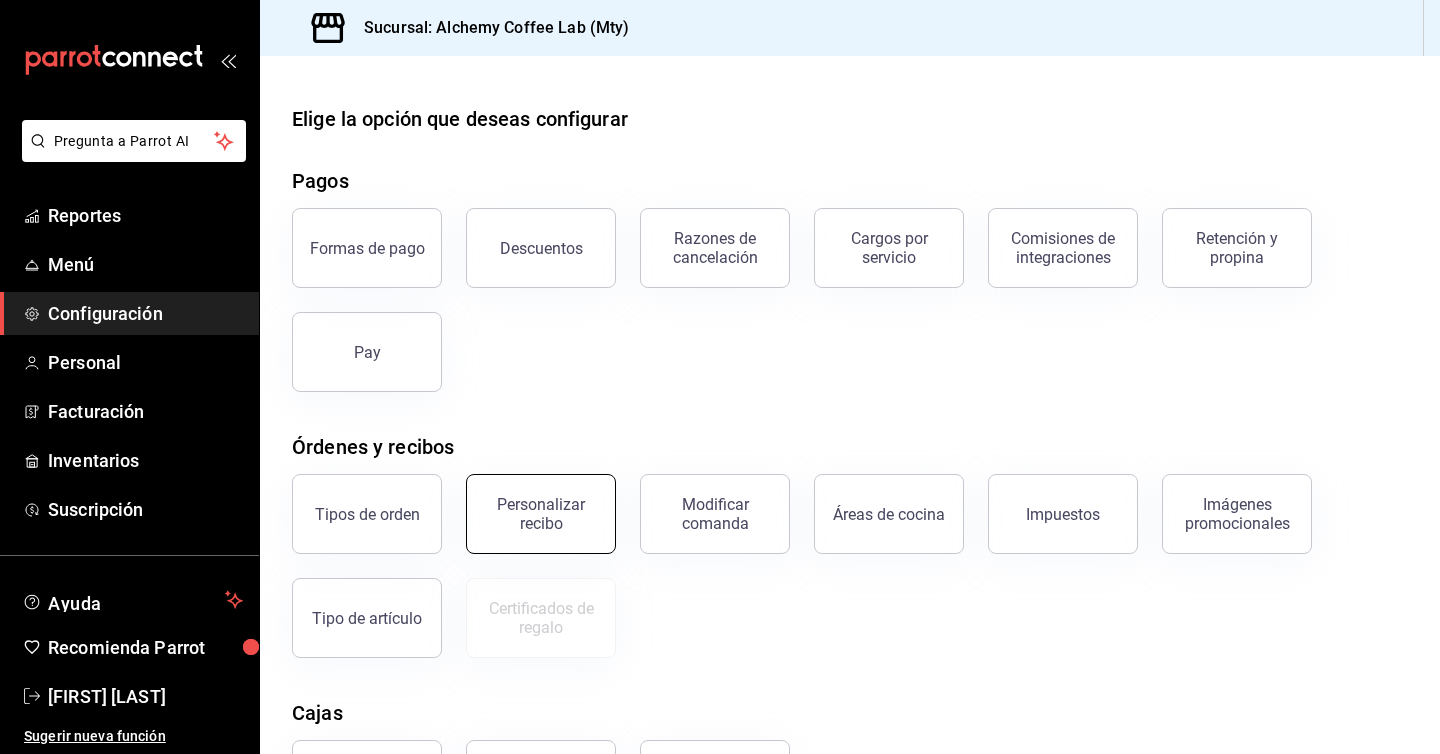 click on "Personalizar recibo" at bounding box center (541, 514) 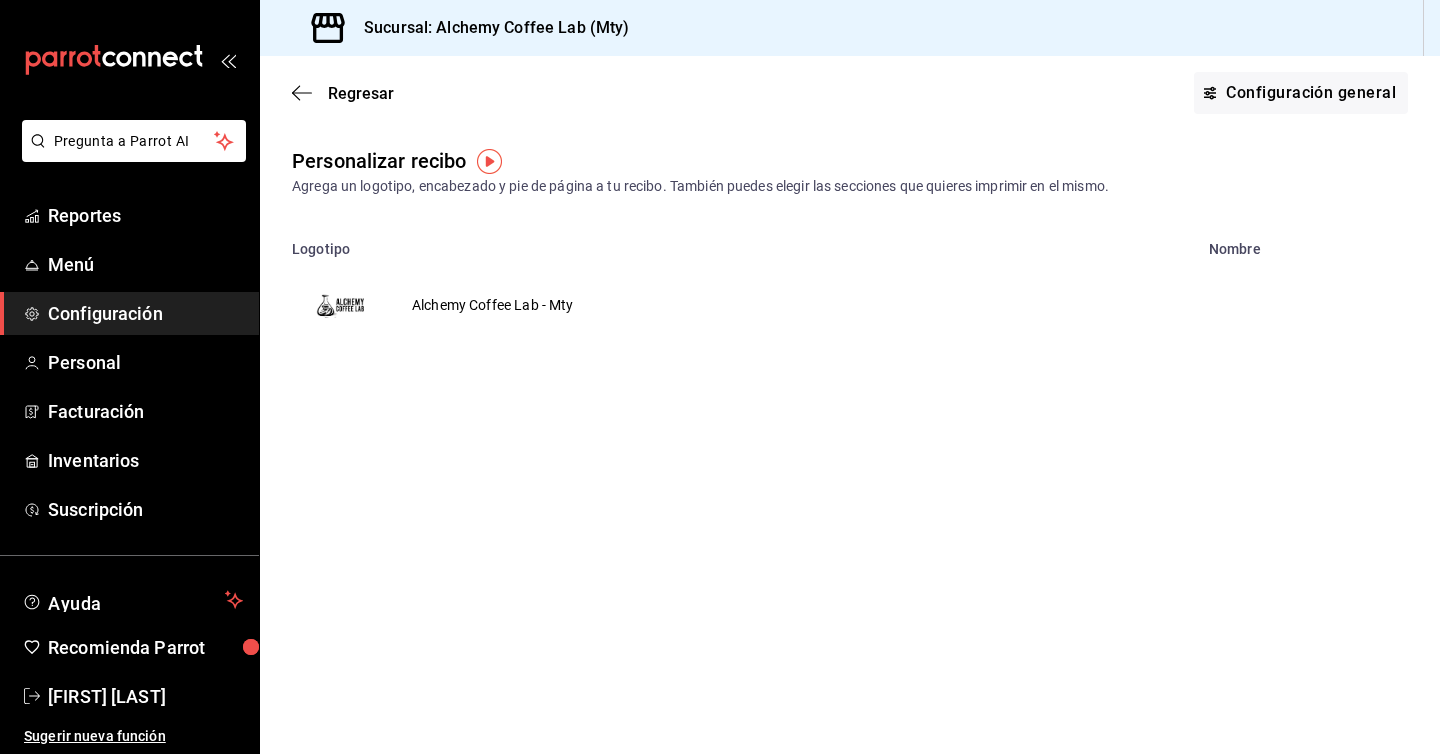 click at bounding box center (340, 305) 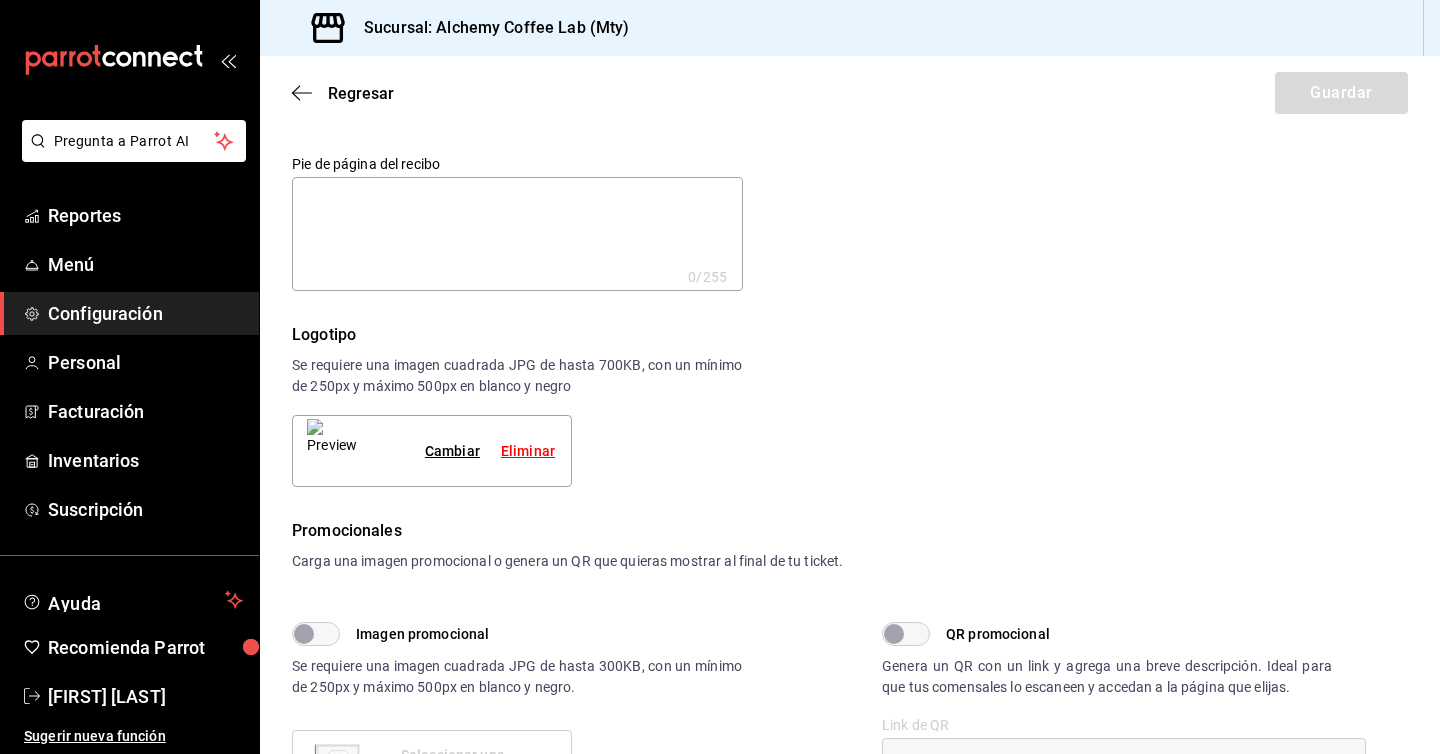 scroll, scrollTop: 161, scrollLeft: 0, axis: vertical 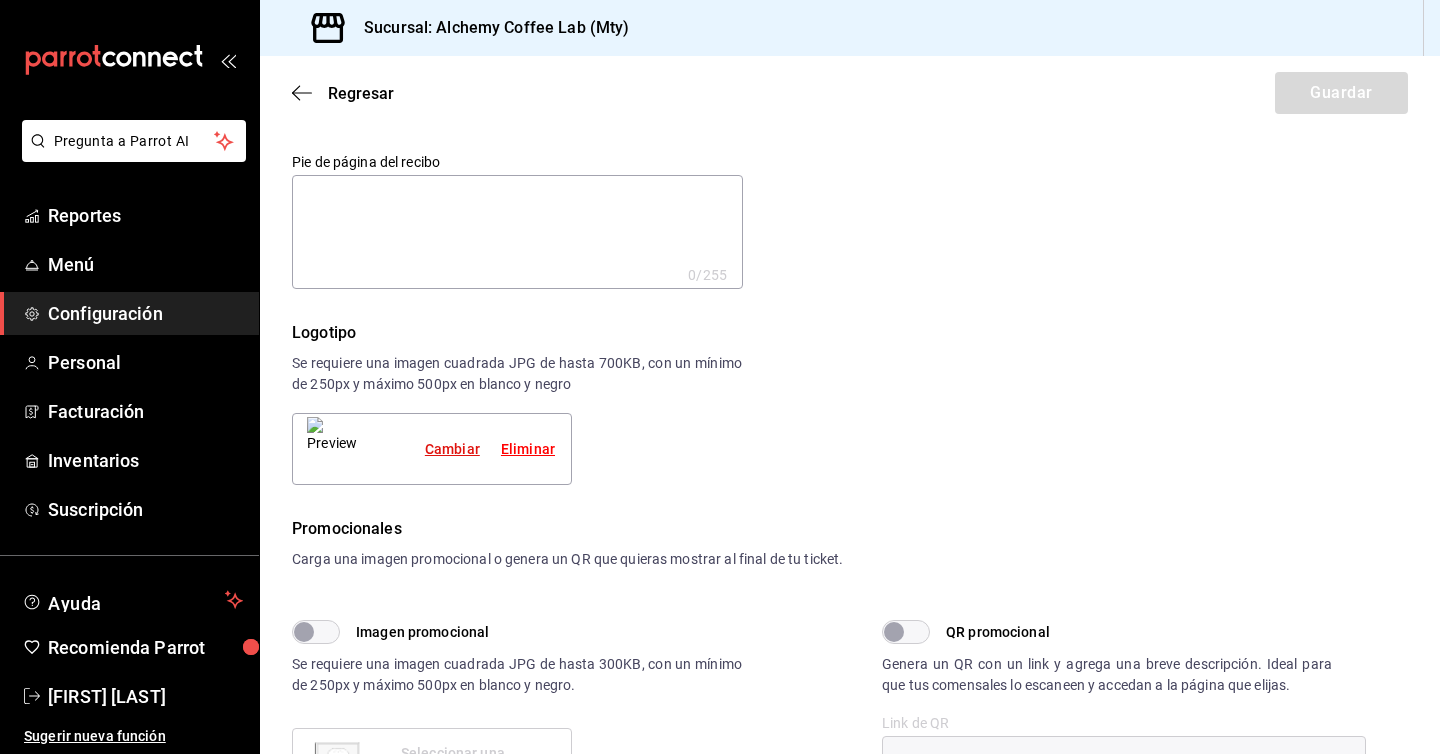 click on "Cambiar" at bounding box center (452, 449) 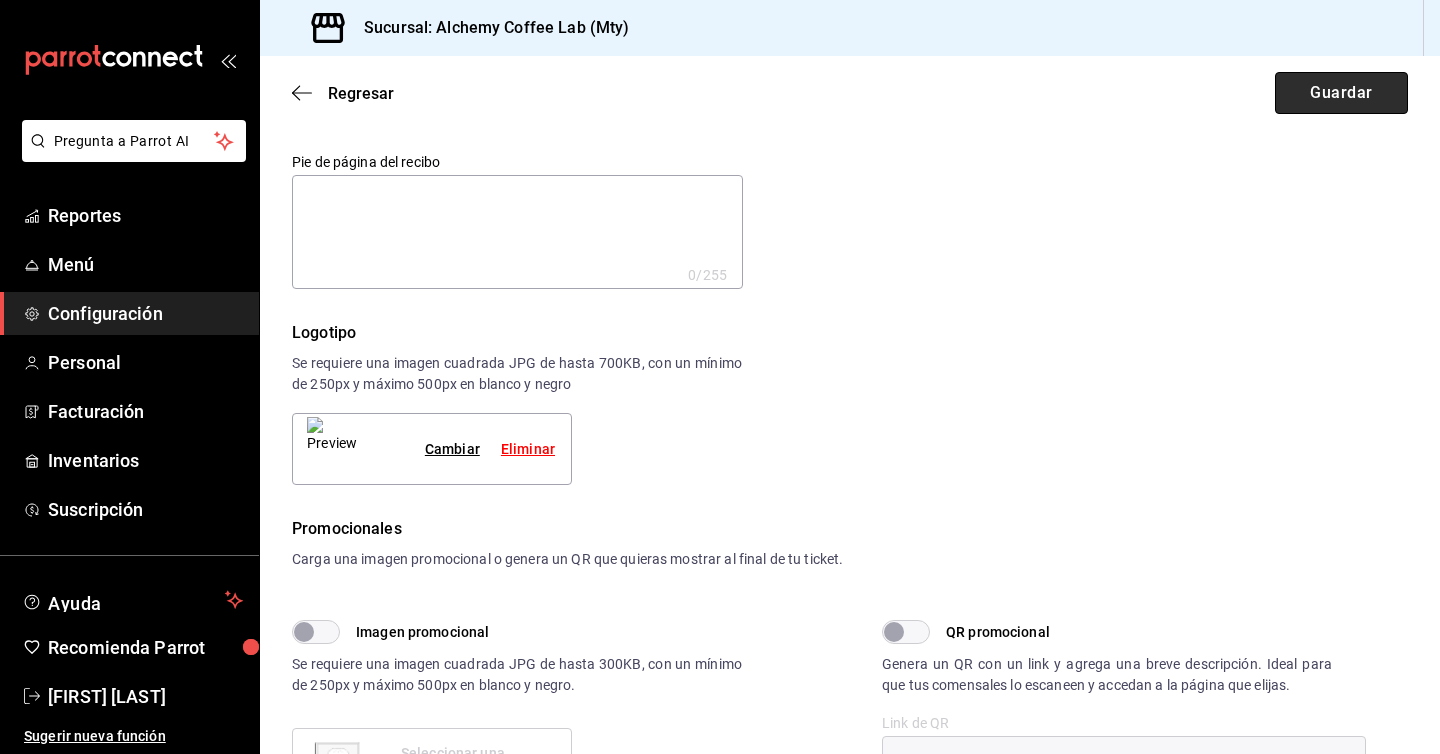 click on "Guardar" at bounding box center [1341, 93] 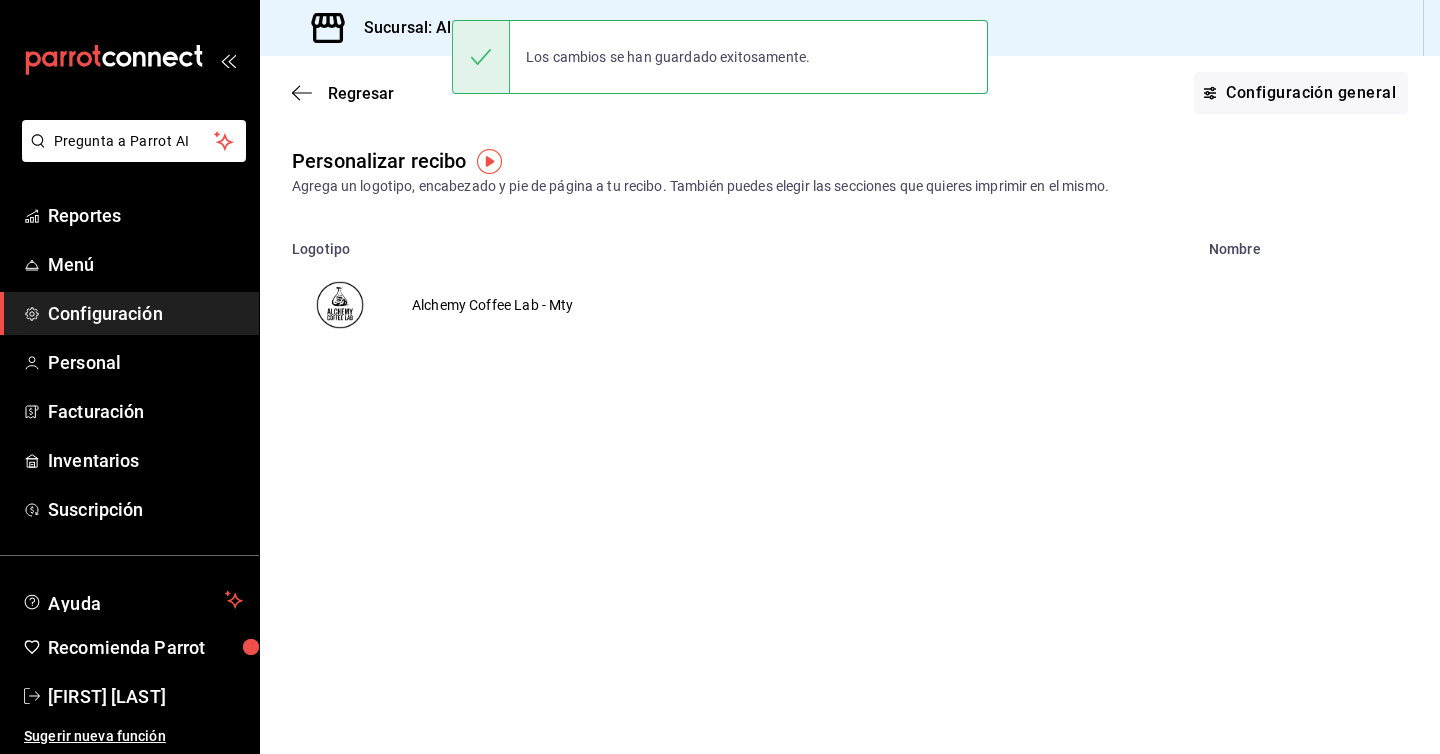 scroll, scrollTop: 0, scrollLeft: 0, axis: both 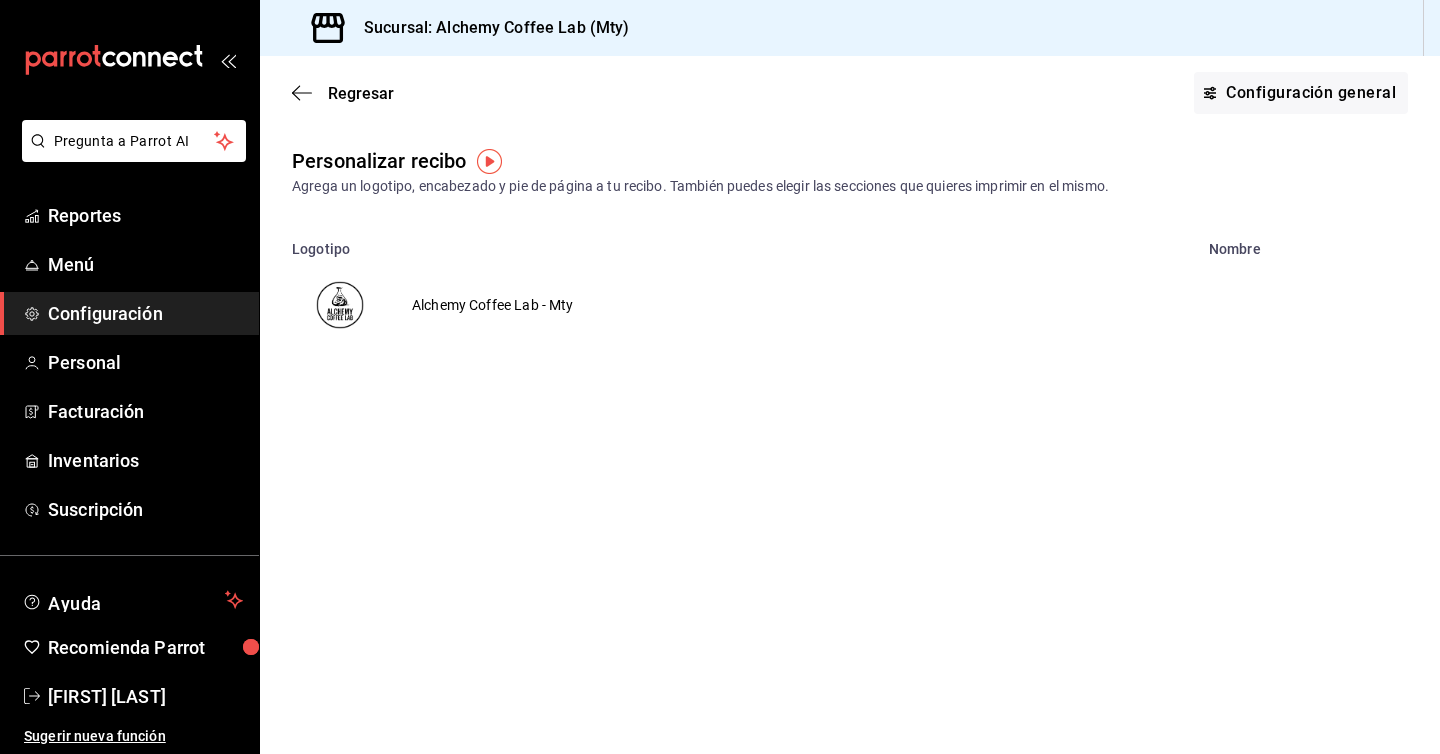 click on "Configuración" at bounding box center [145, 313] 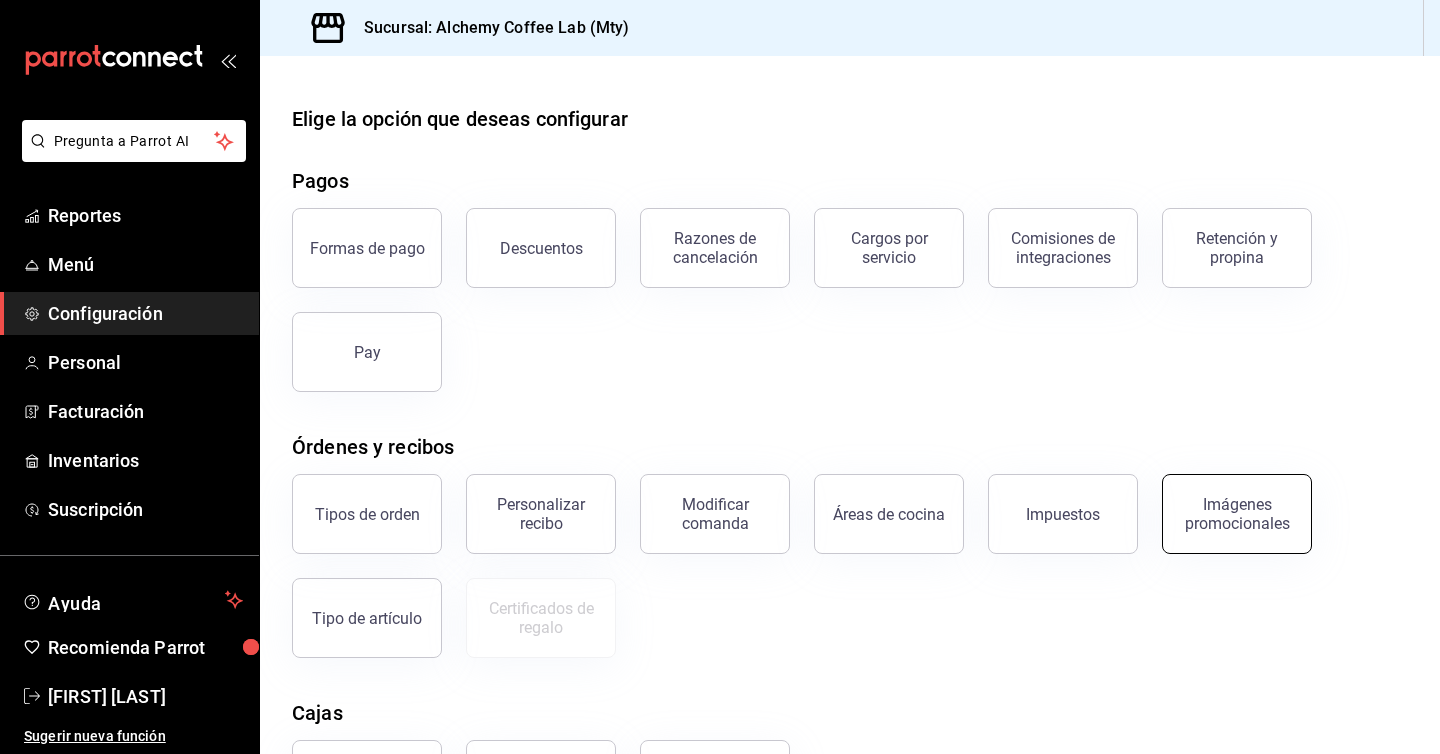 click on "Imágenes promocionales" at bounding box center (1237, 514) 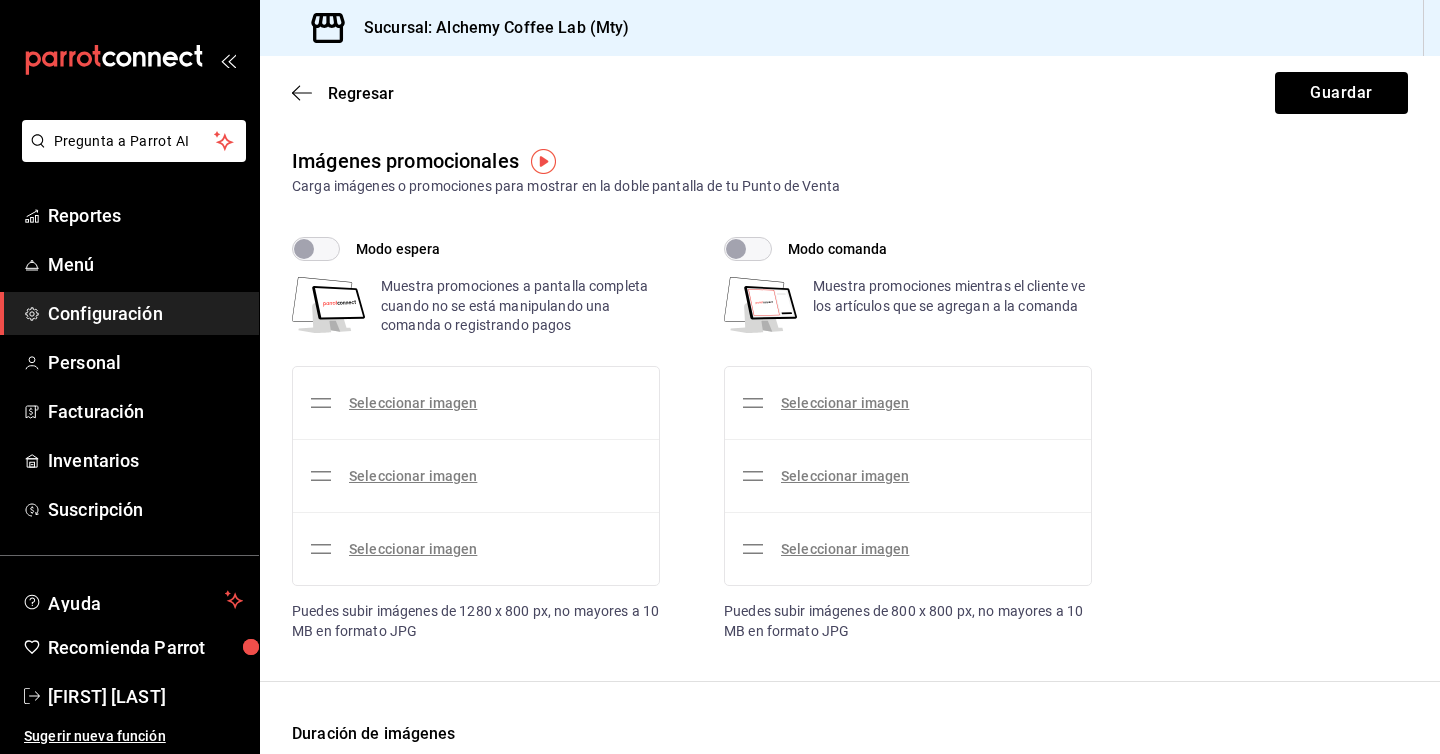 click on "Modo espera" at bounding box center (304, 249) 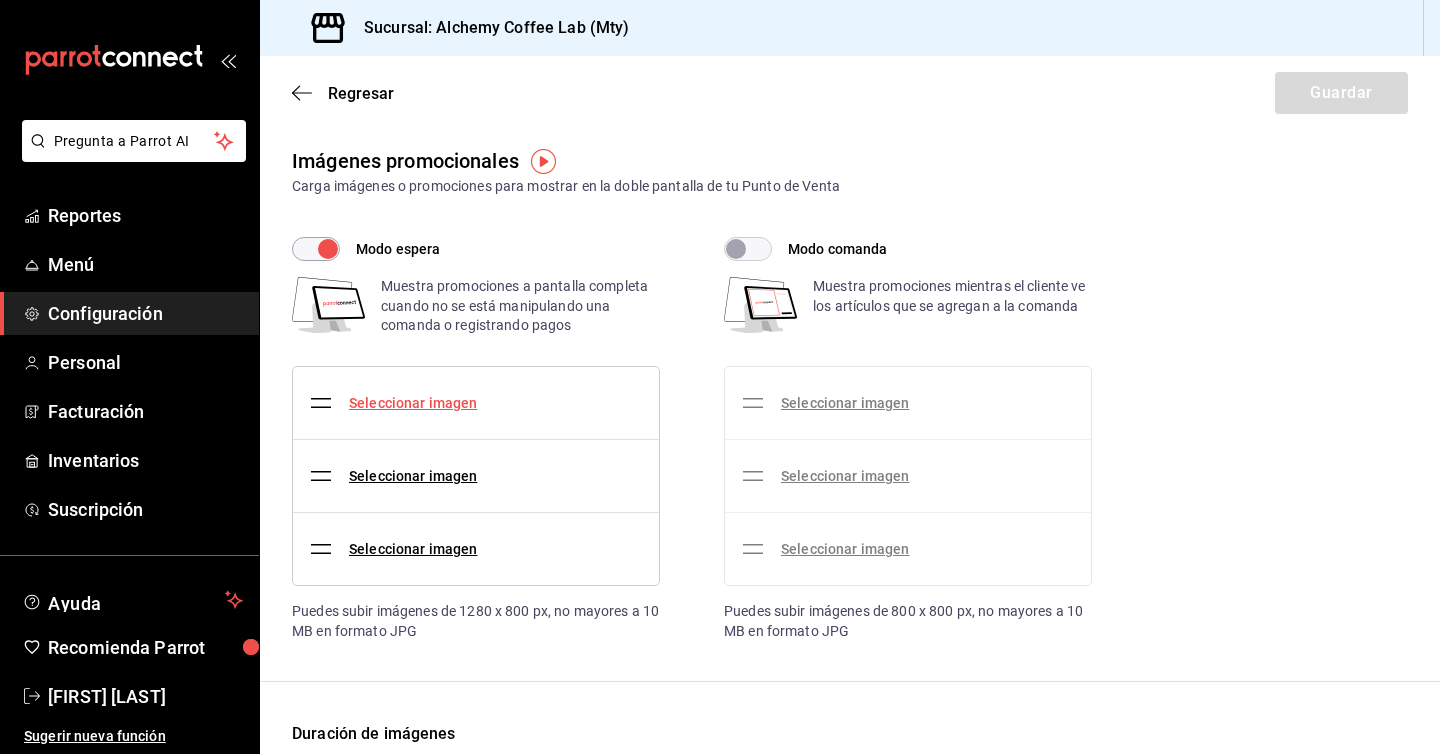 click on "Seleccionar imagen" at bounding box center [413, 403] 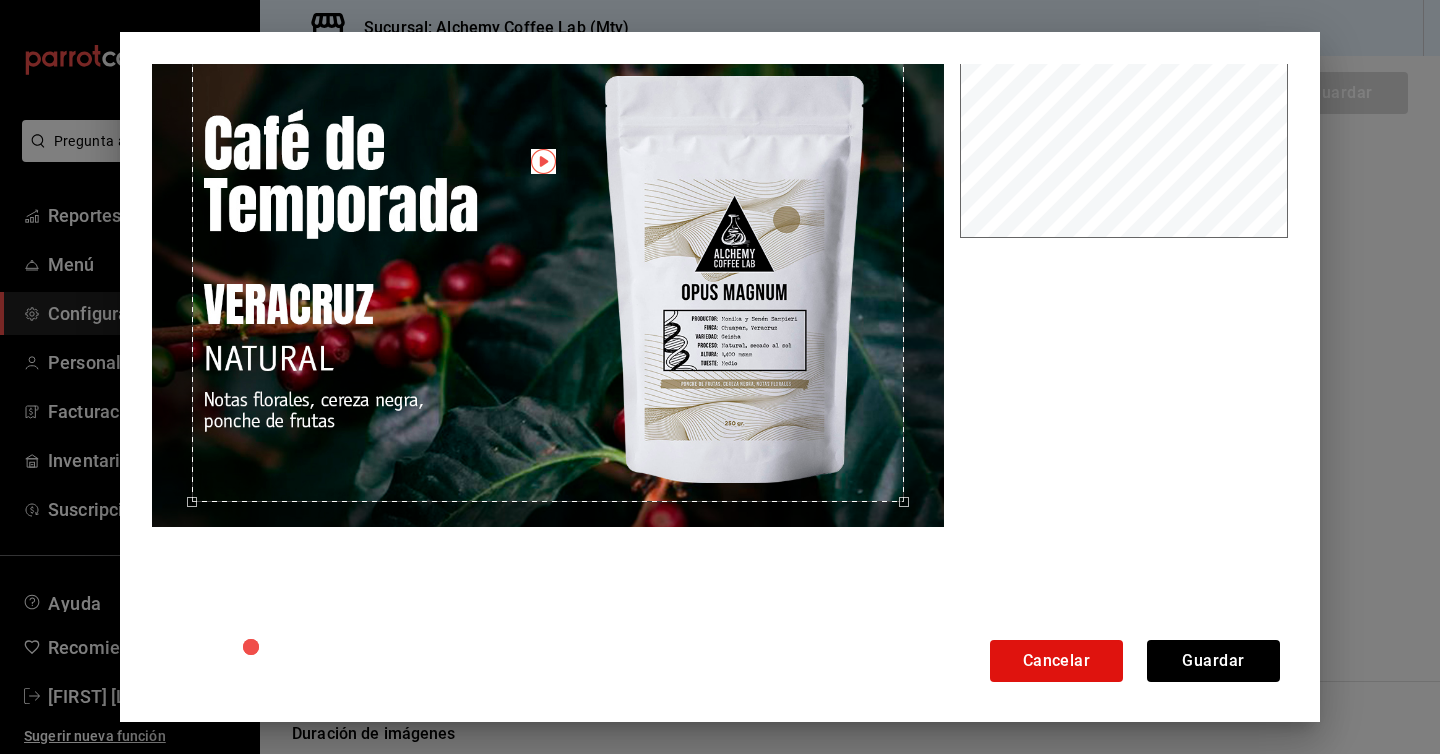 scroll, scrollTop: 0, scrollLeft: 0, axis: both 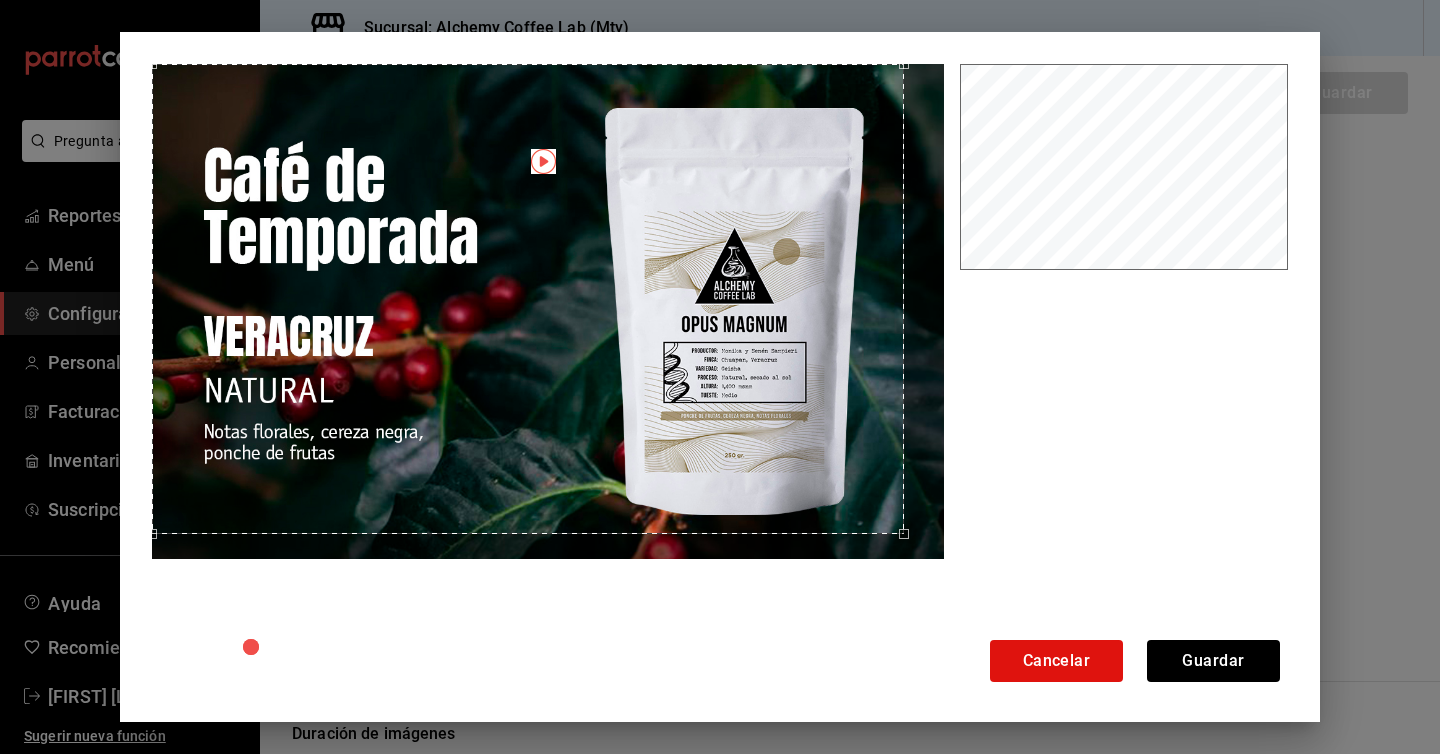 click on "Cancelar Guardar" at bounding box center (720, 377) 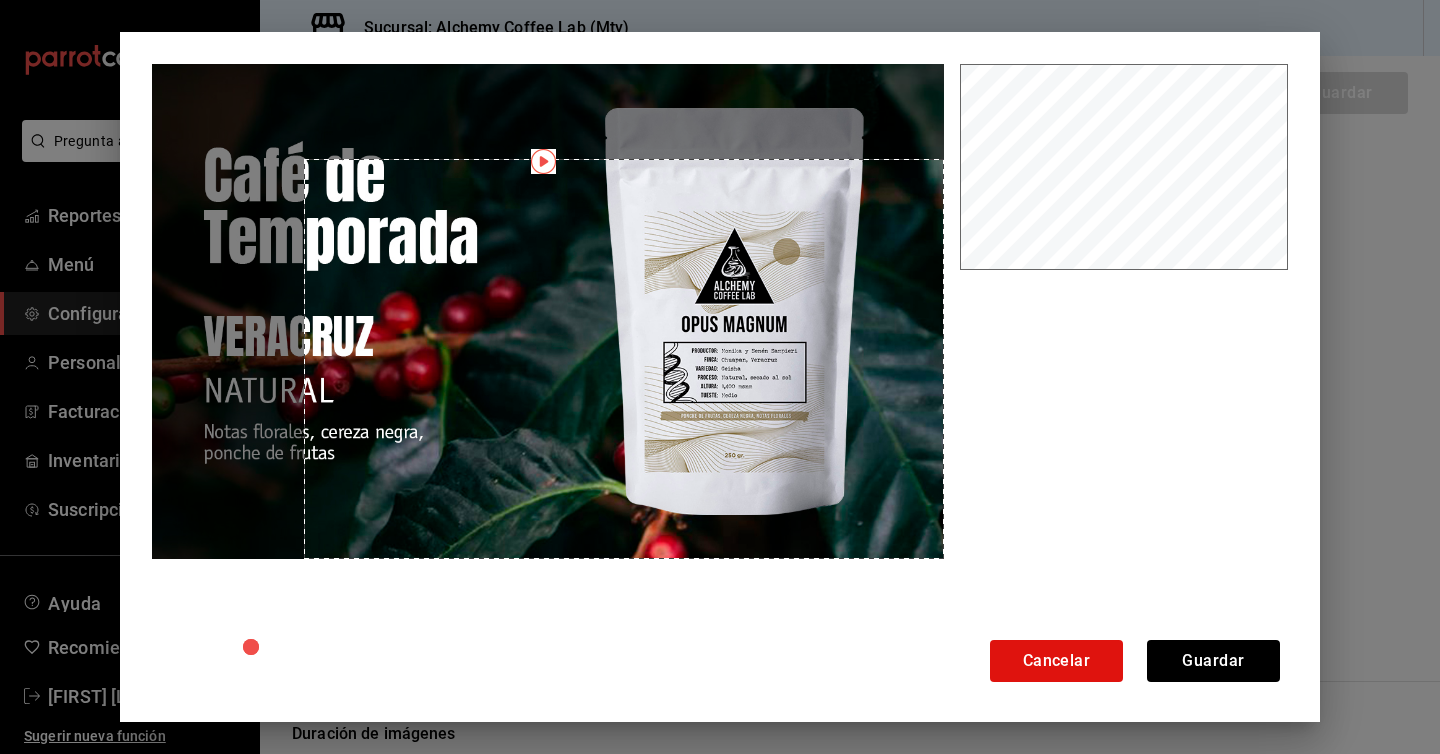 click at bounding box center (552, 364) 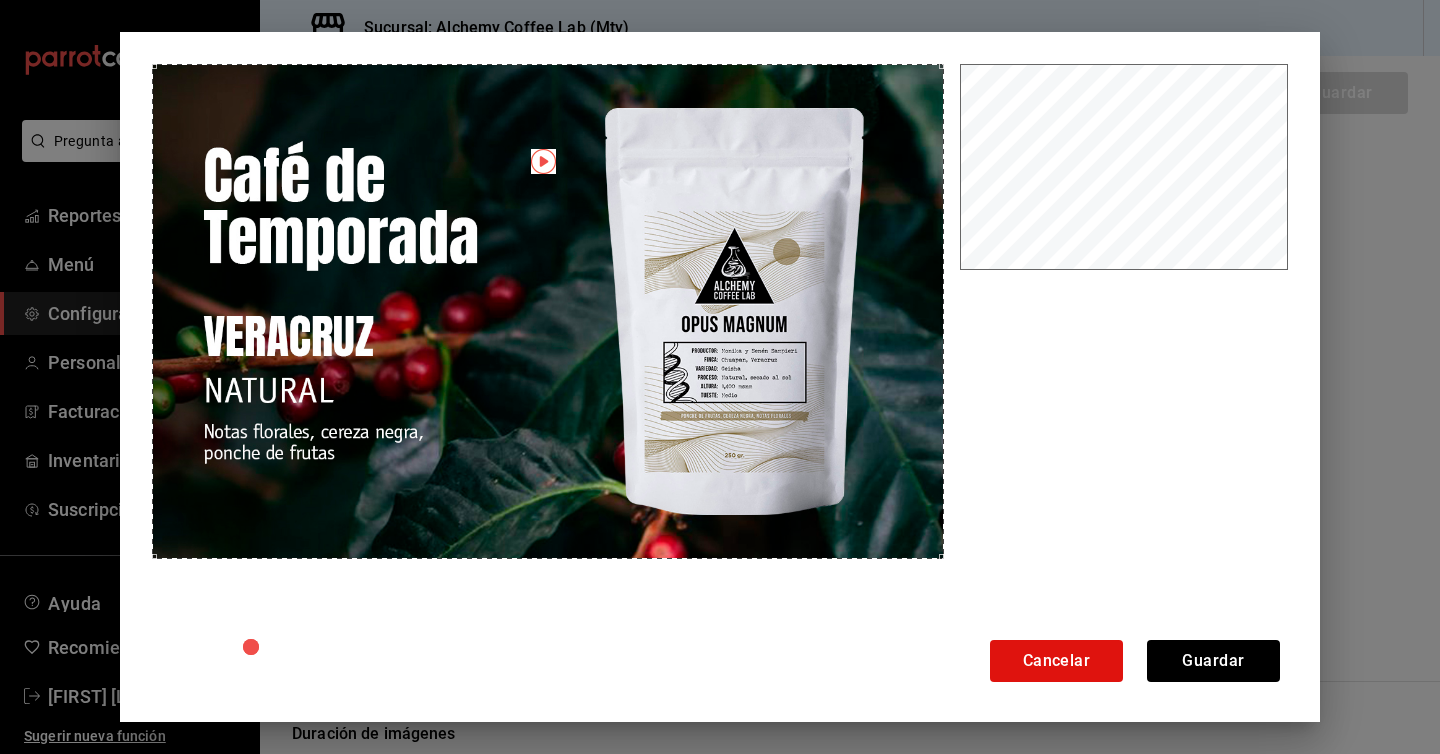 click on "Cancelar Guardar" at bounding box center [720, 377] 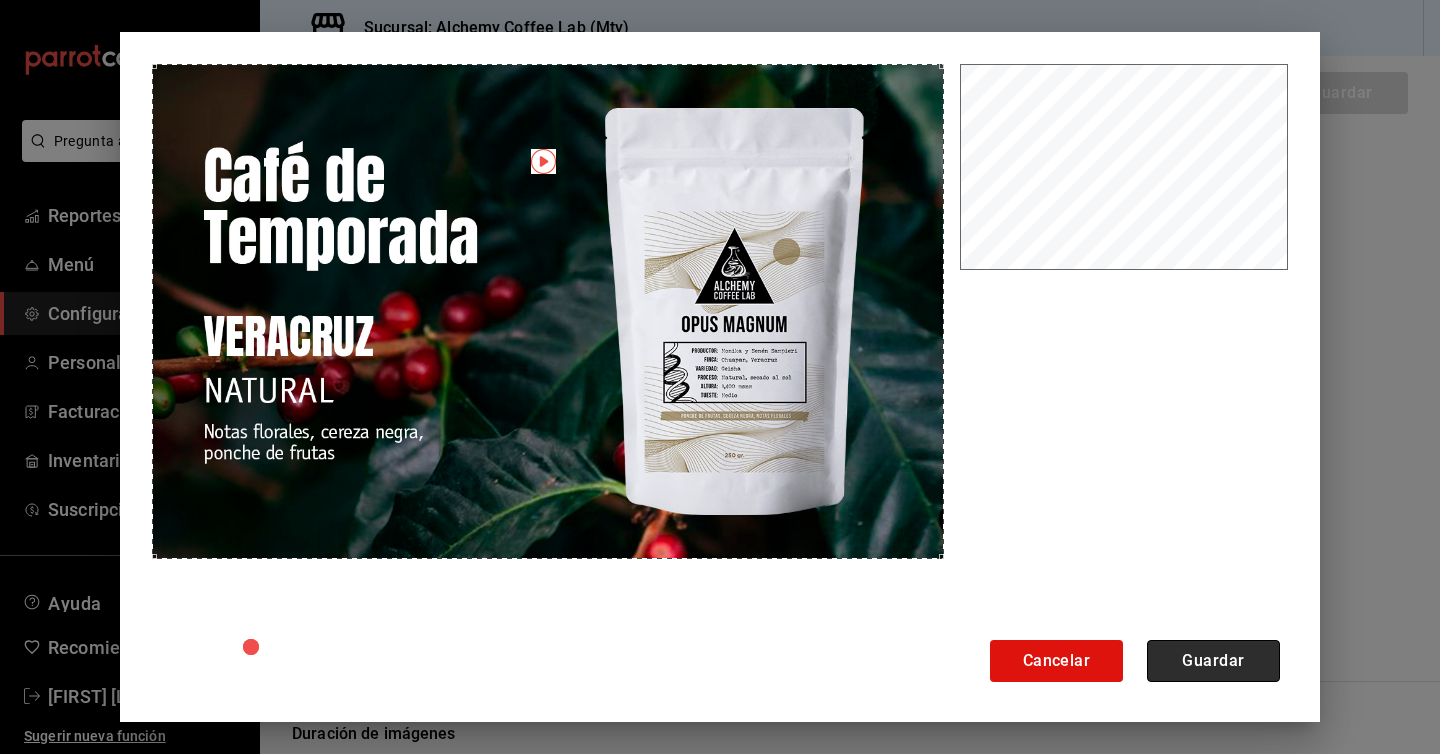 click on "Guardar" at bounding box center (1213, 661) 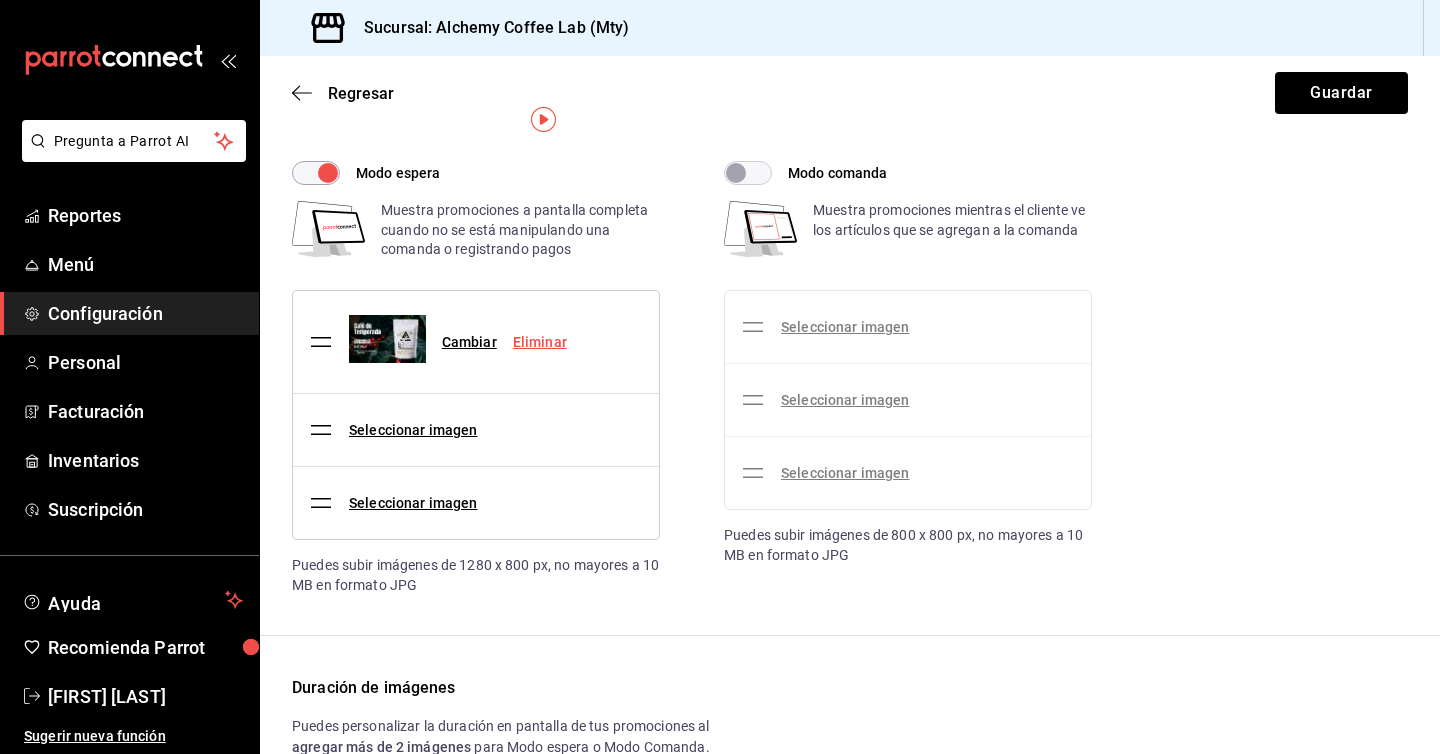 scroll, scrollTop: 0, scrollLeft: 0, axis: both 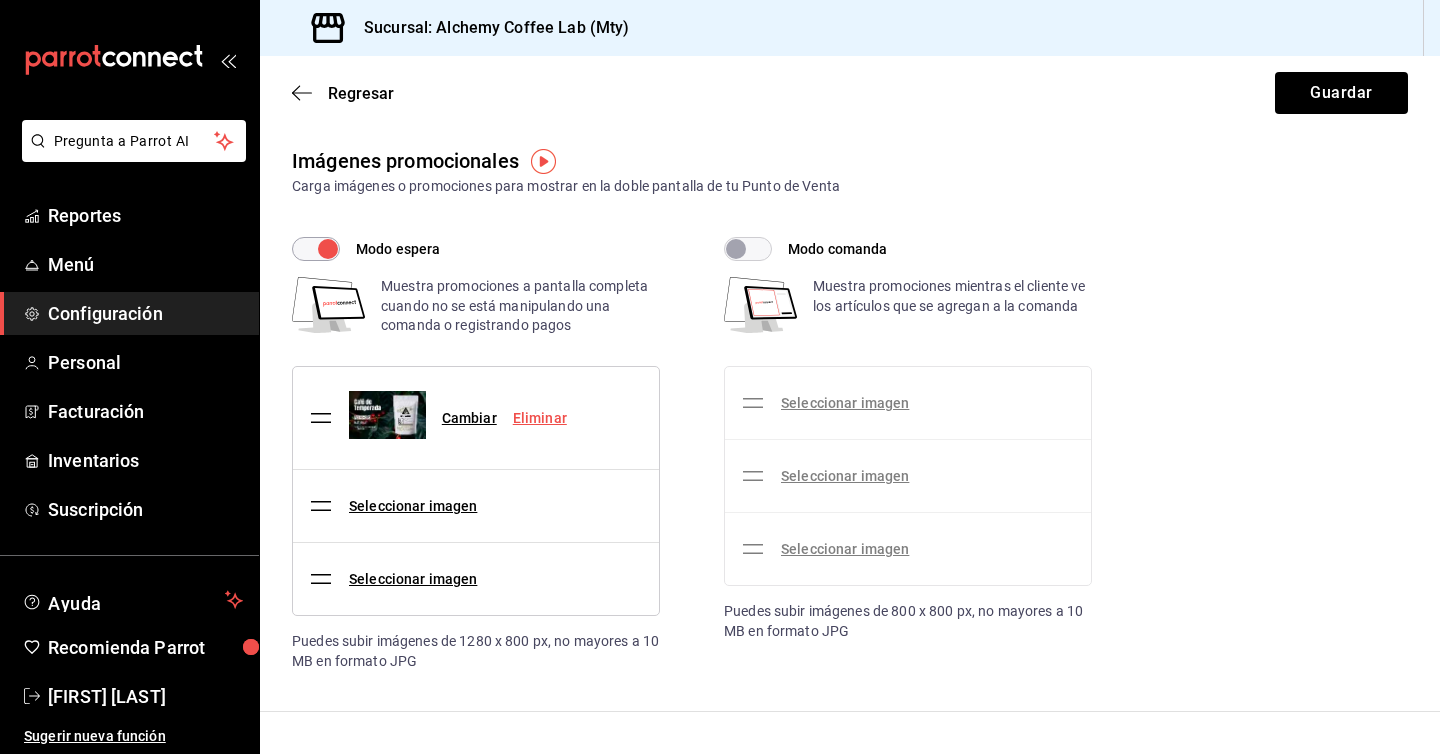 click on "Regresar Guardar" at bounding box center [850, 93] 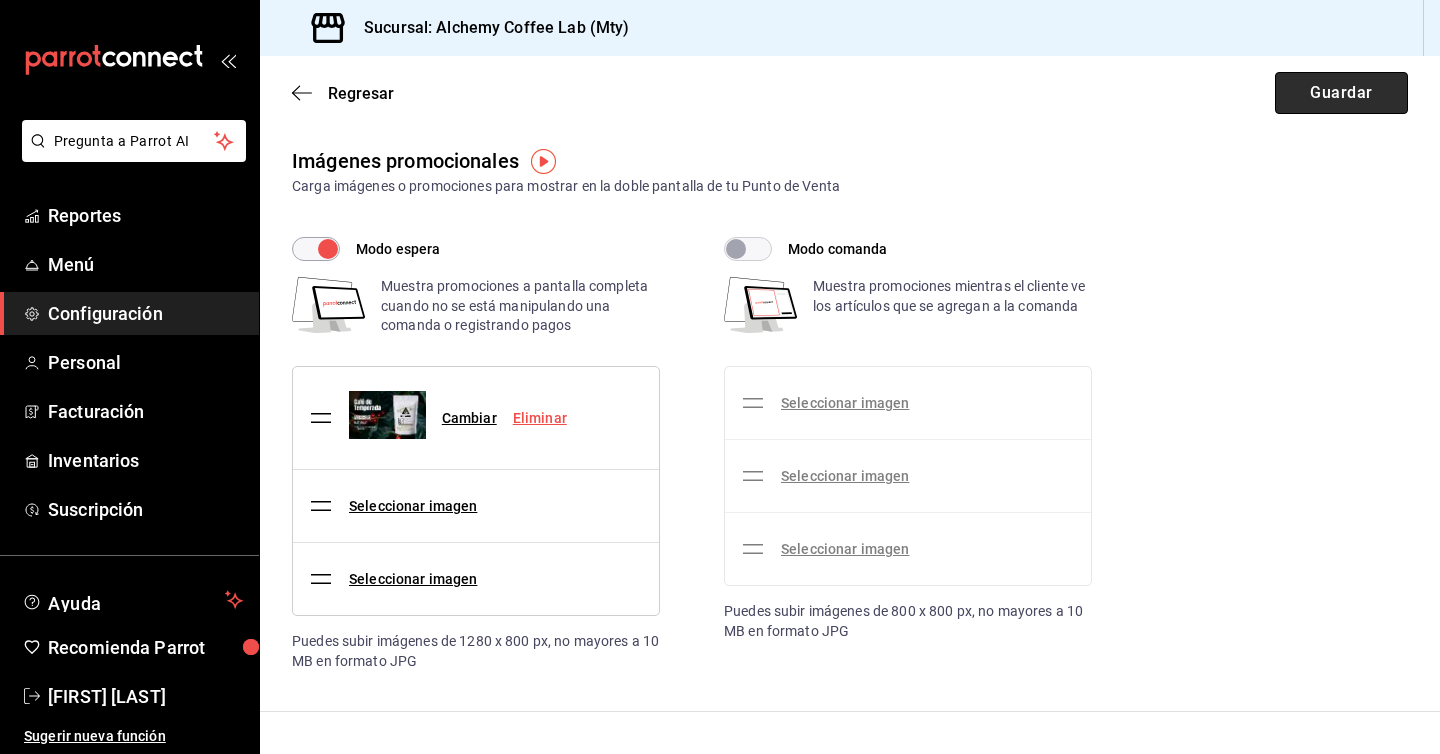 click on "Guardar" at bounding box center (1341, 93) 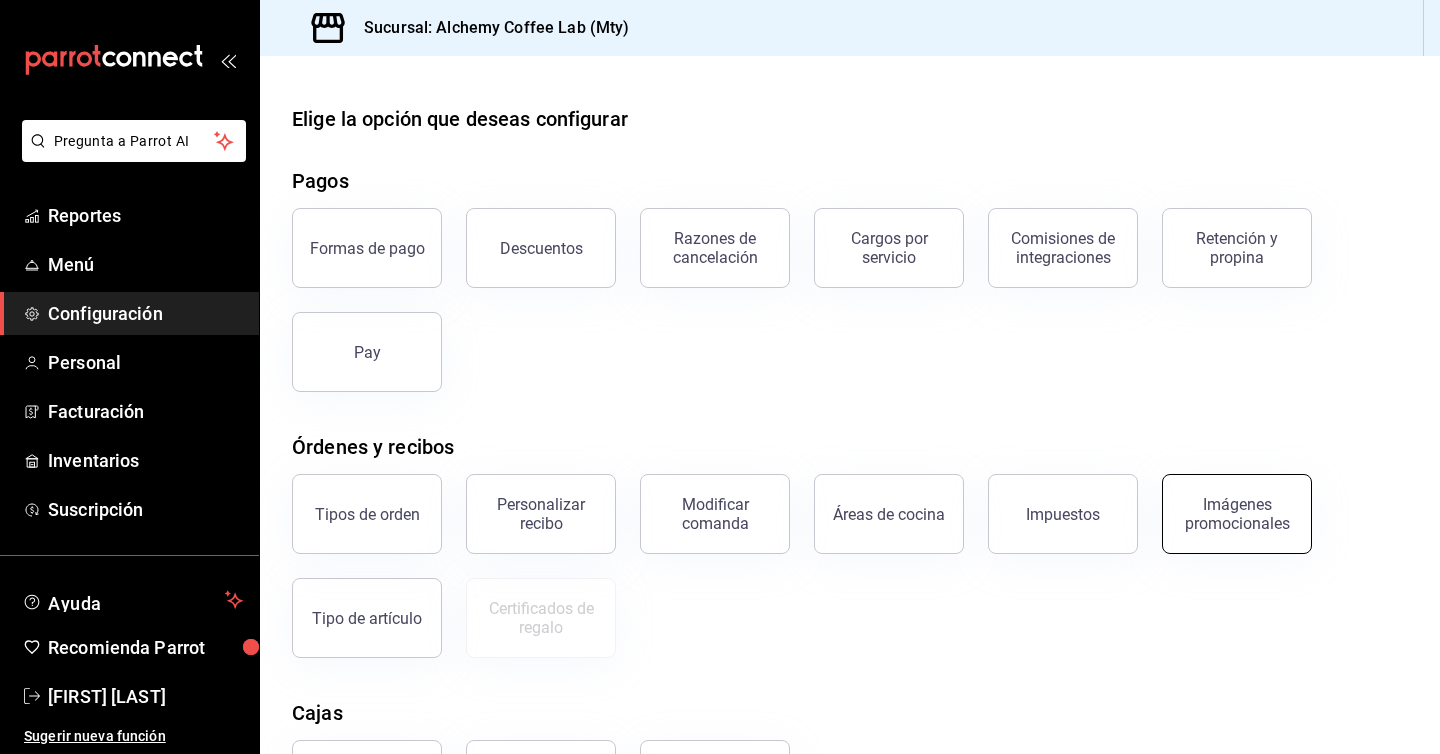 click on "Imágenes promocionales" at bounding box center [1237, 514] 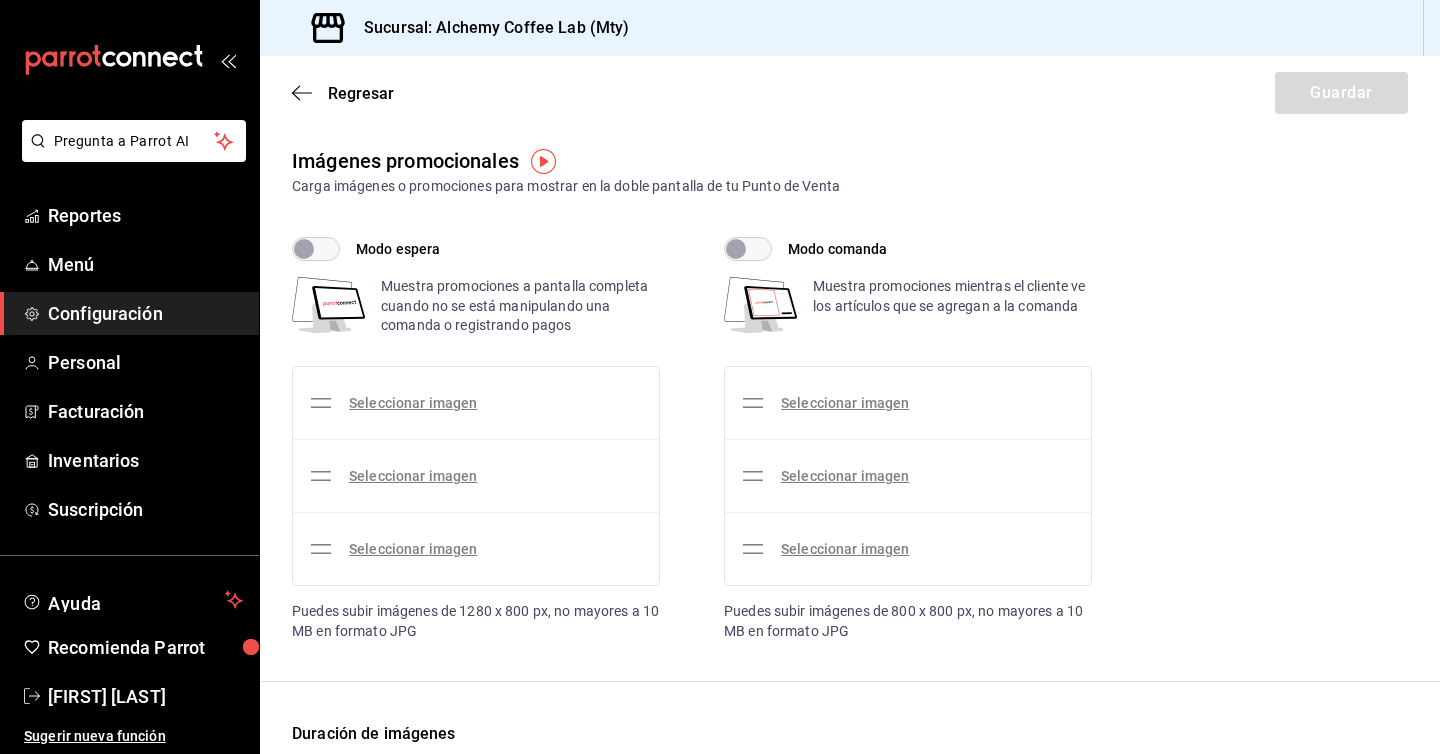 checkbox on "true" 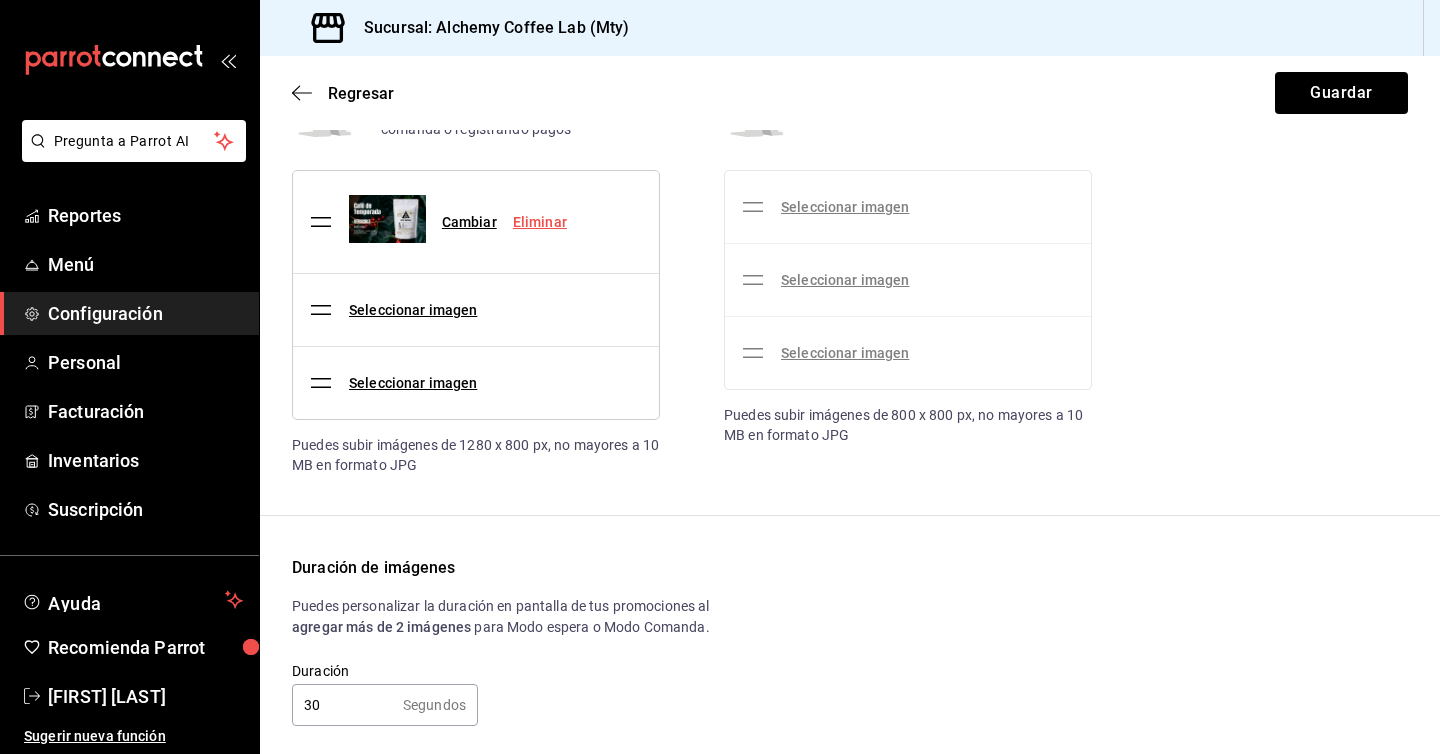 scroll, scrollTop: 232, scrollLeft: 0, axis: vertical 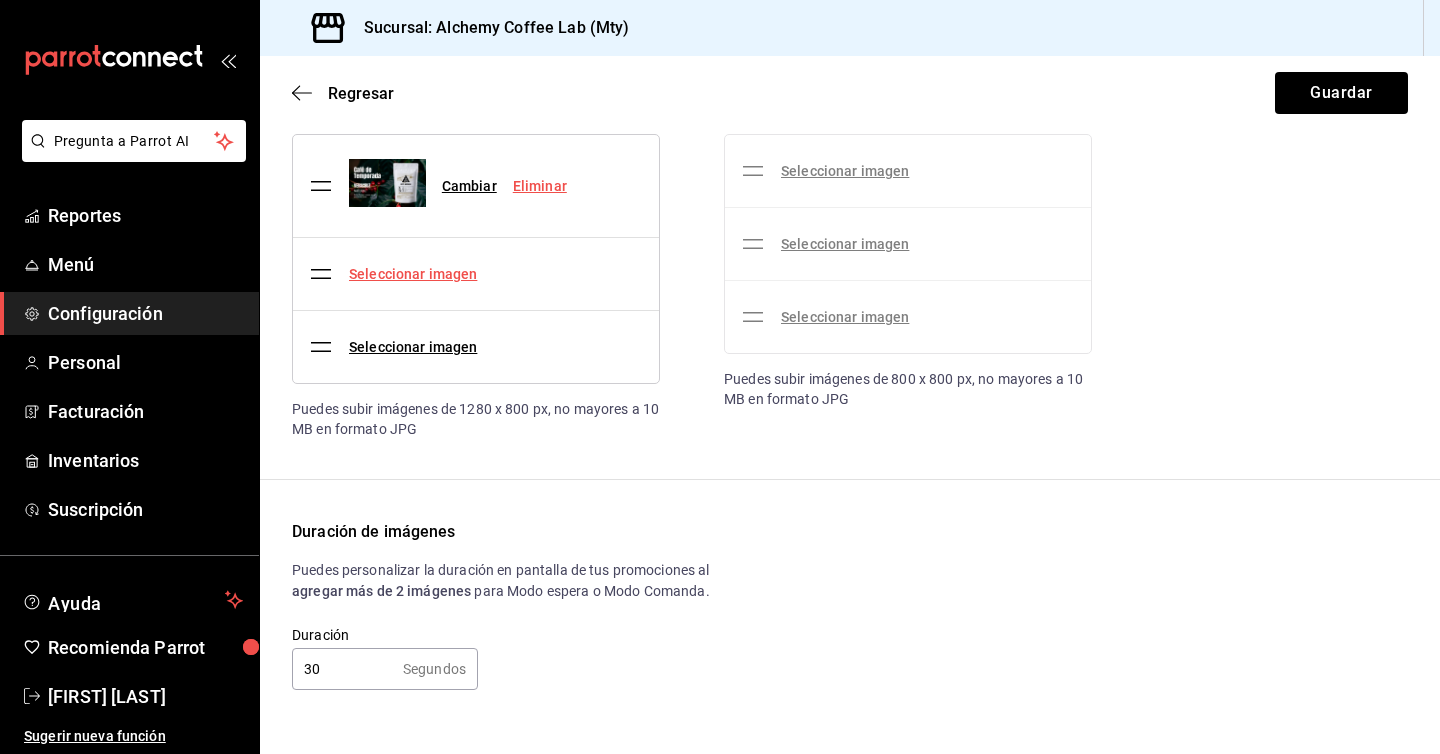 click on "Seleccionar imagen" at bounding box center (413, 274) 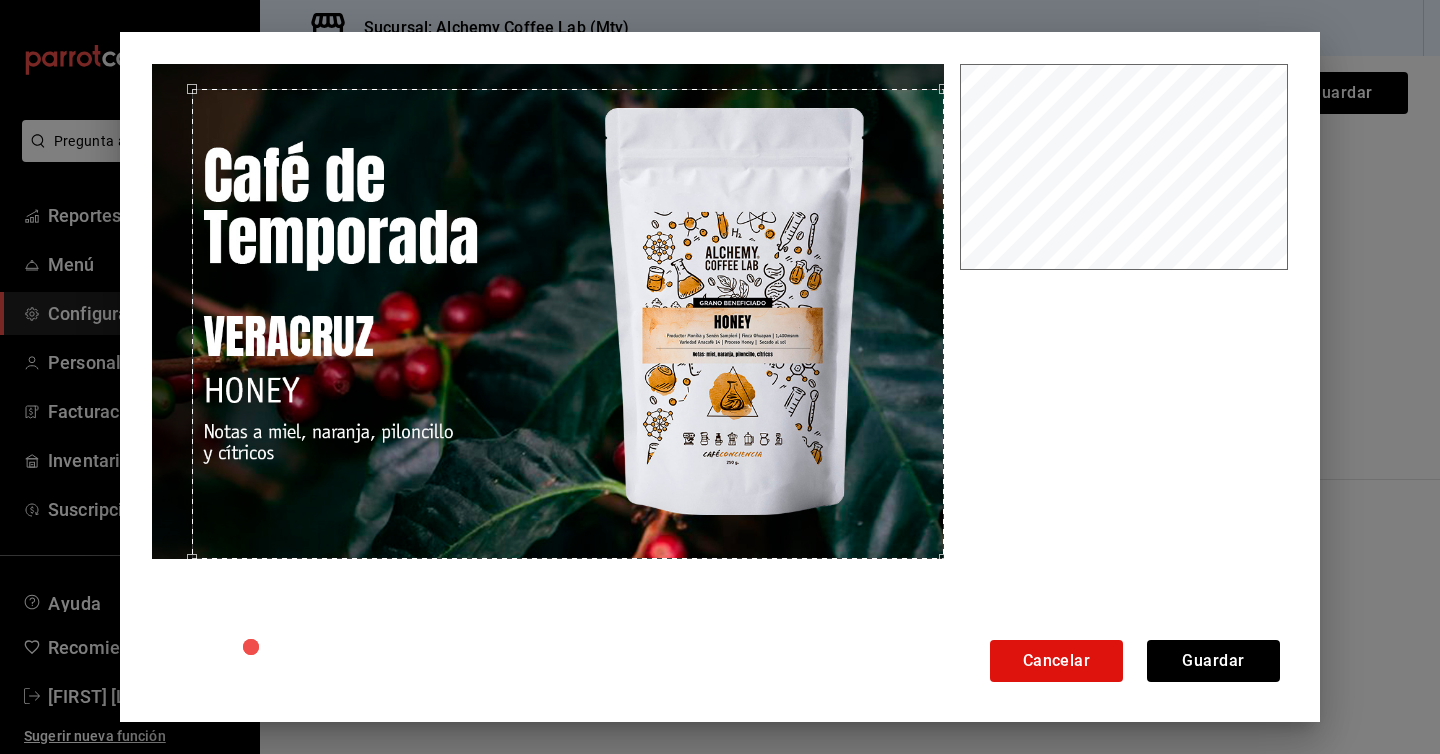 click at bounding box center (720, 364) 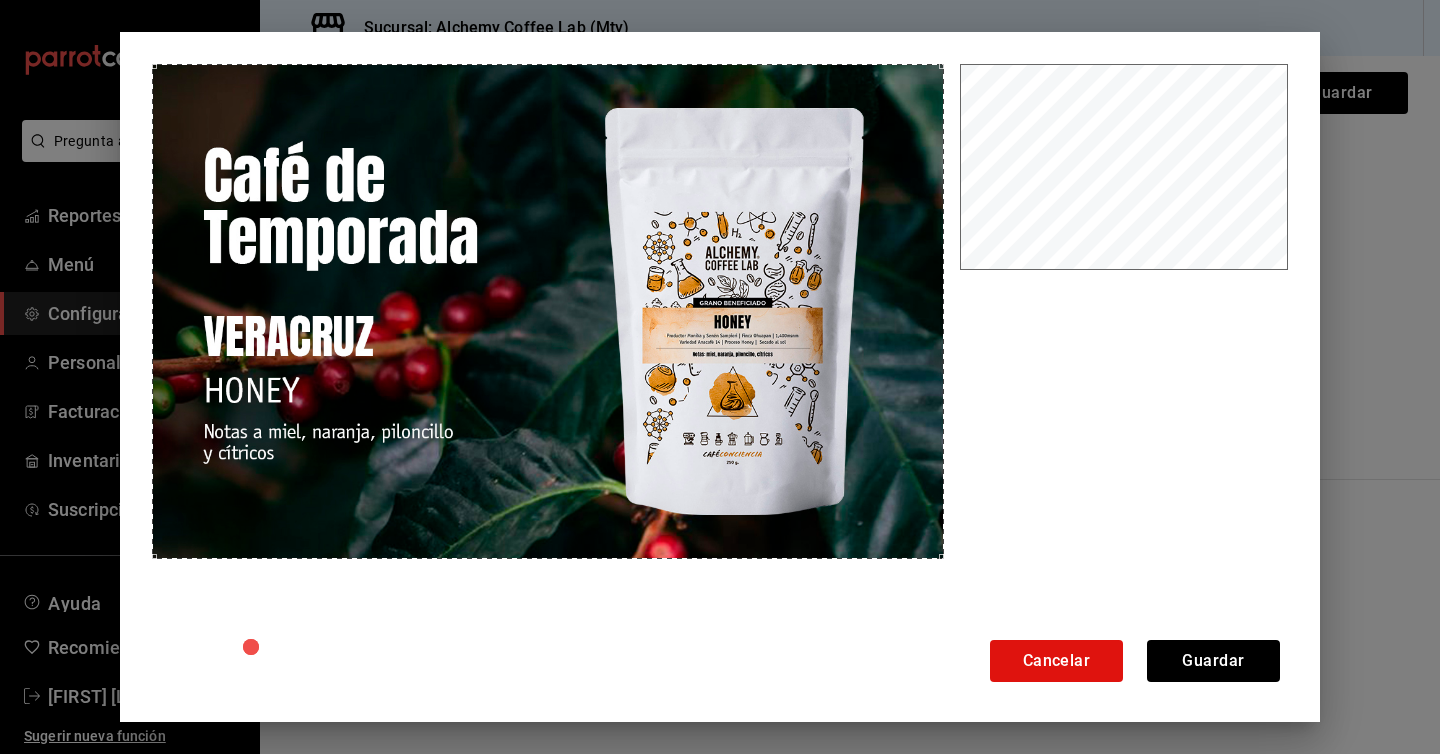 click on "Cancelar Guardar" at bounding box center (720, 377) 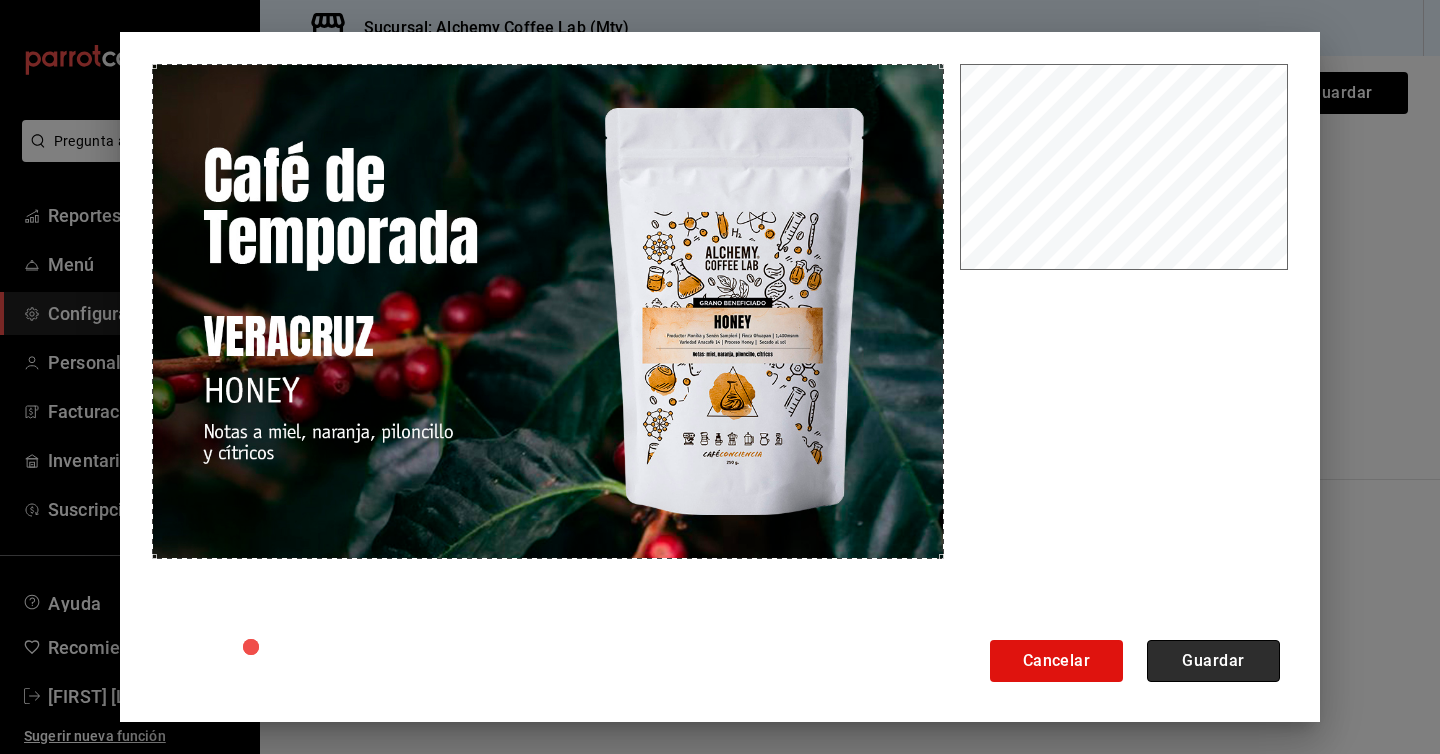 click on "Guardar" at bounding box center (1213, 661) 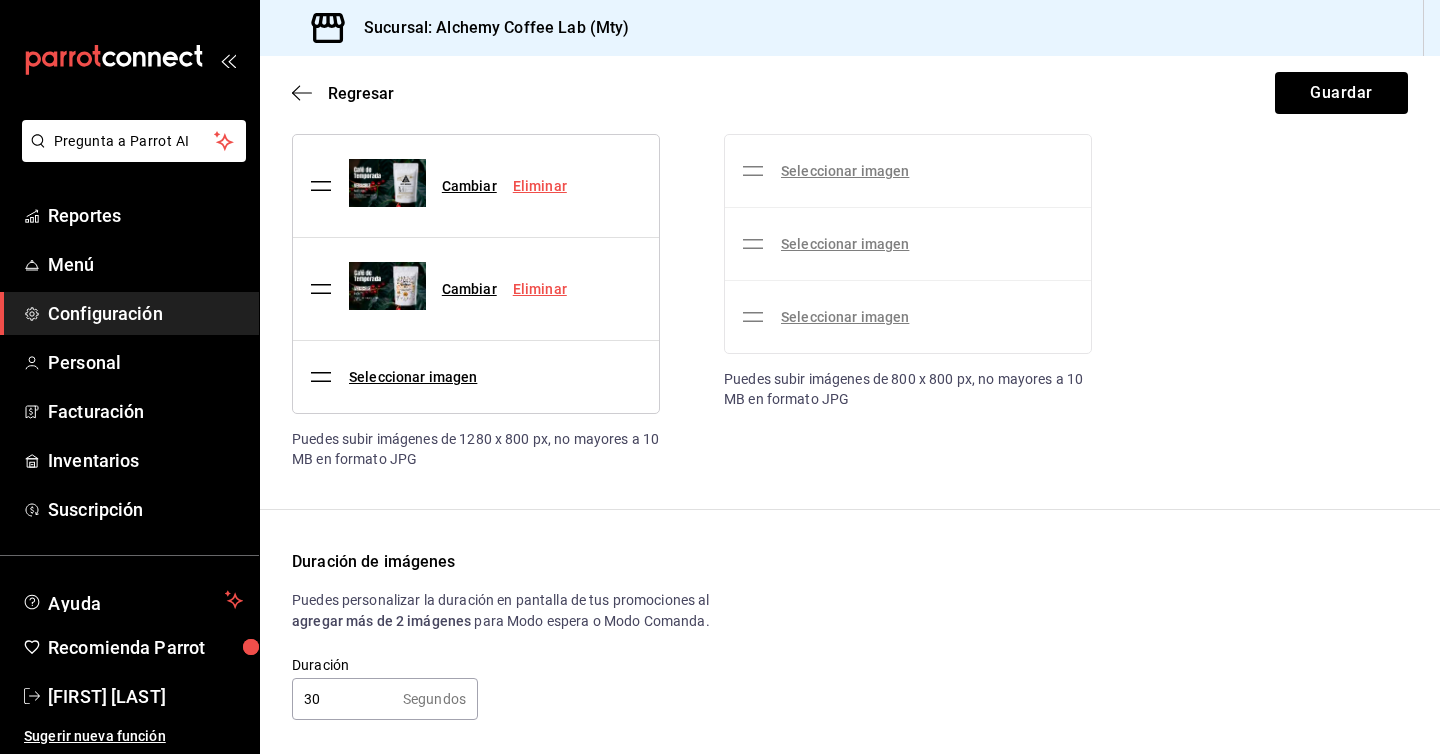 scroll, scrollTop: 262, scrollLeft: 0, axis: vertical 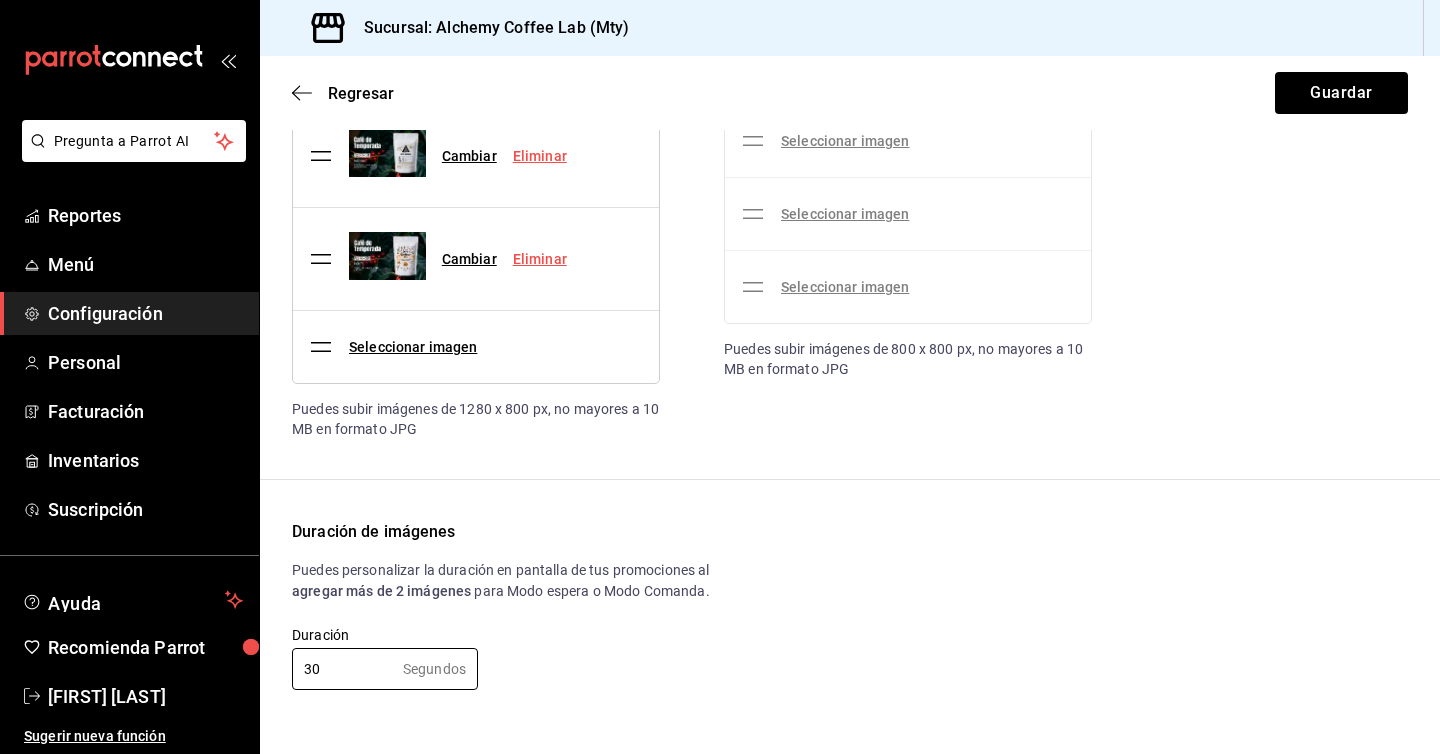 drag, startPoint x: 322, startPoint y: 663, endPoint x: 250, endPoint y: 662, distance: 72.00694 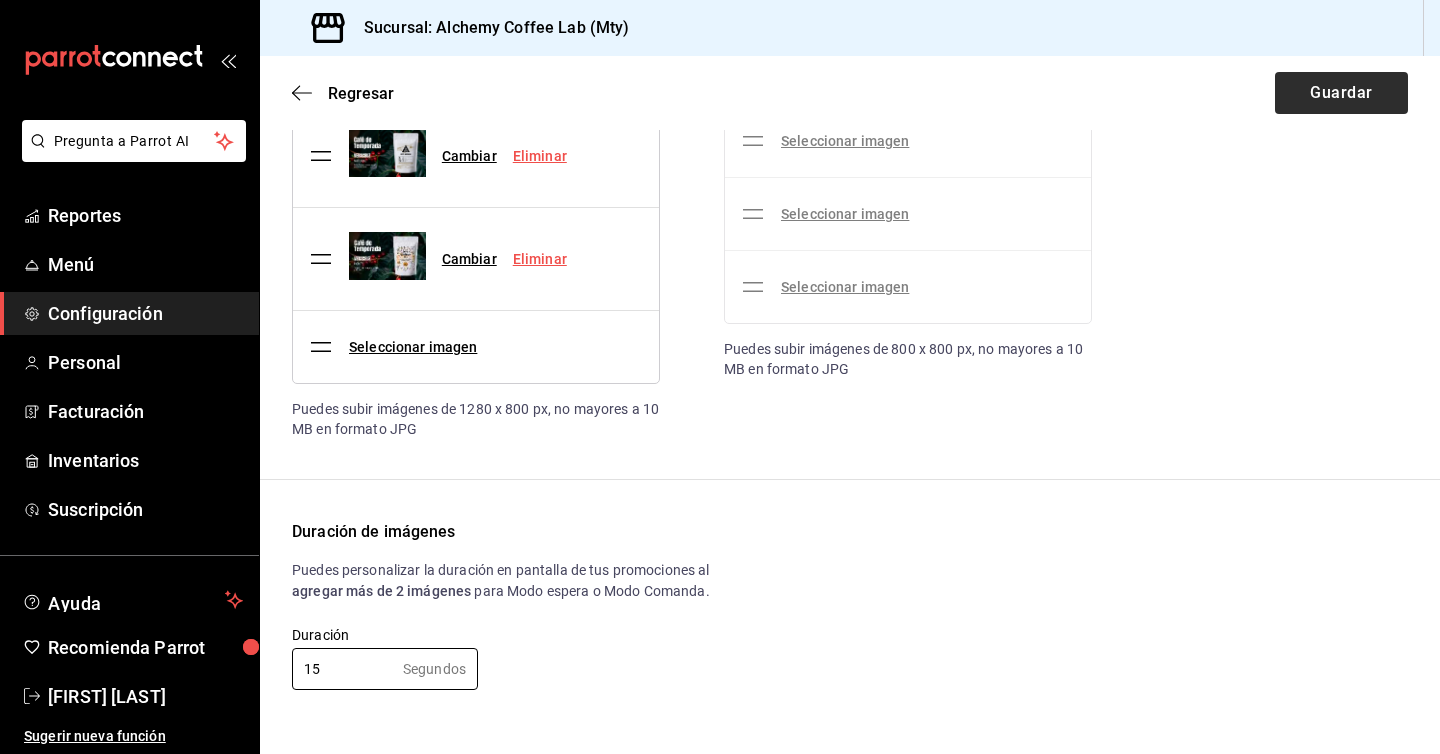 type on "15" 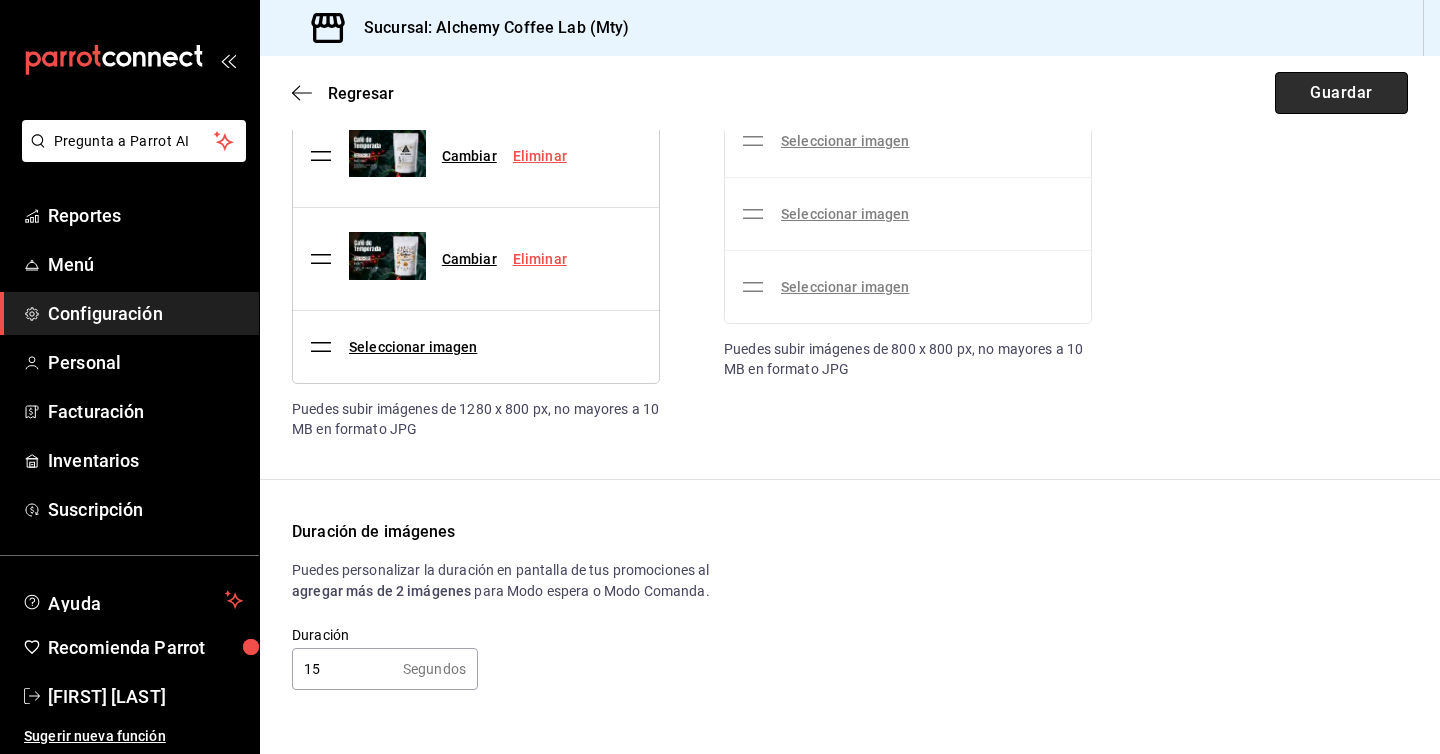 click on "Guardar" at bounding box center (1341, 93) 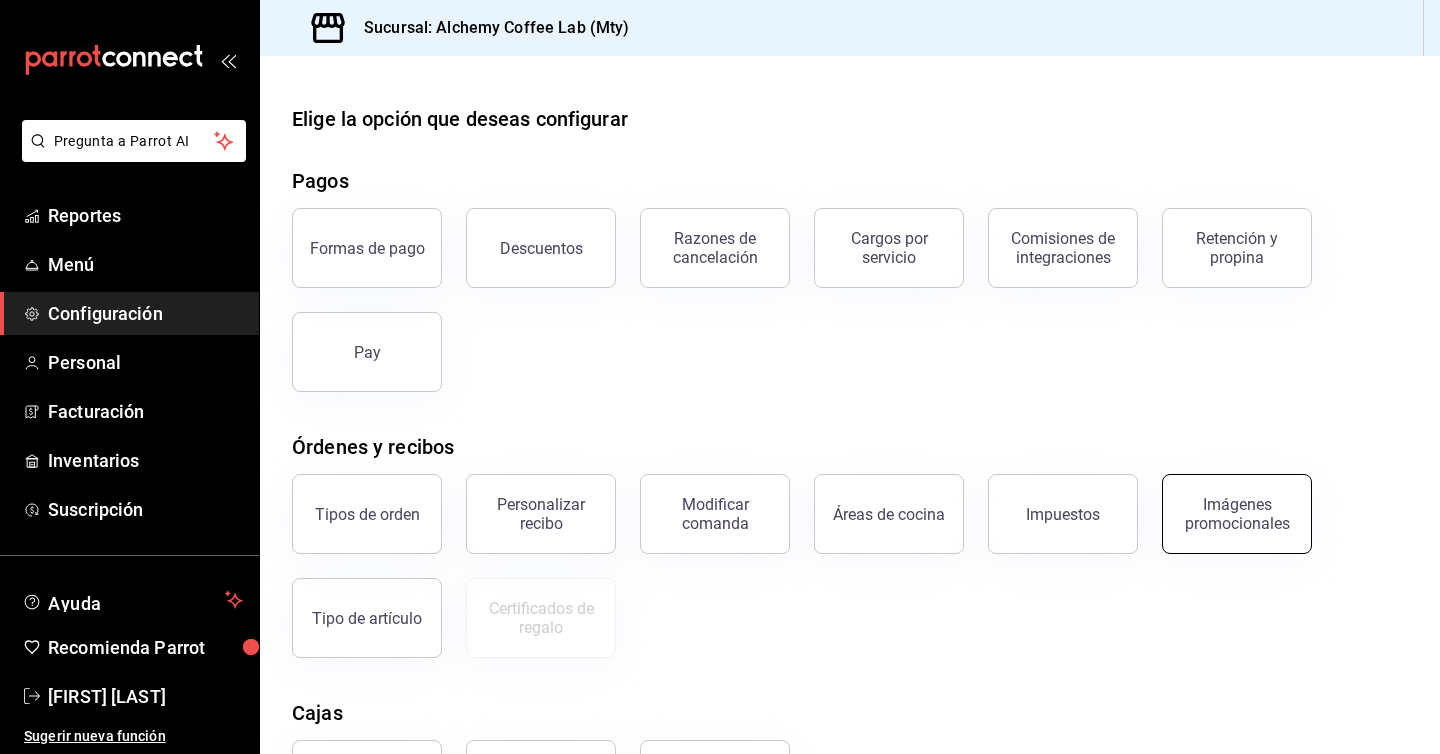click on "Imágenes promocionales" at bounding box center (1237, 514) 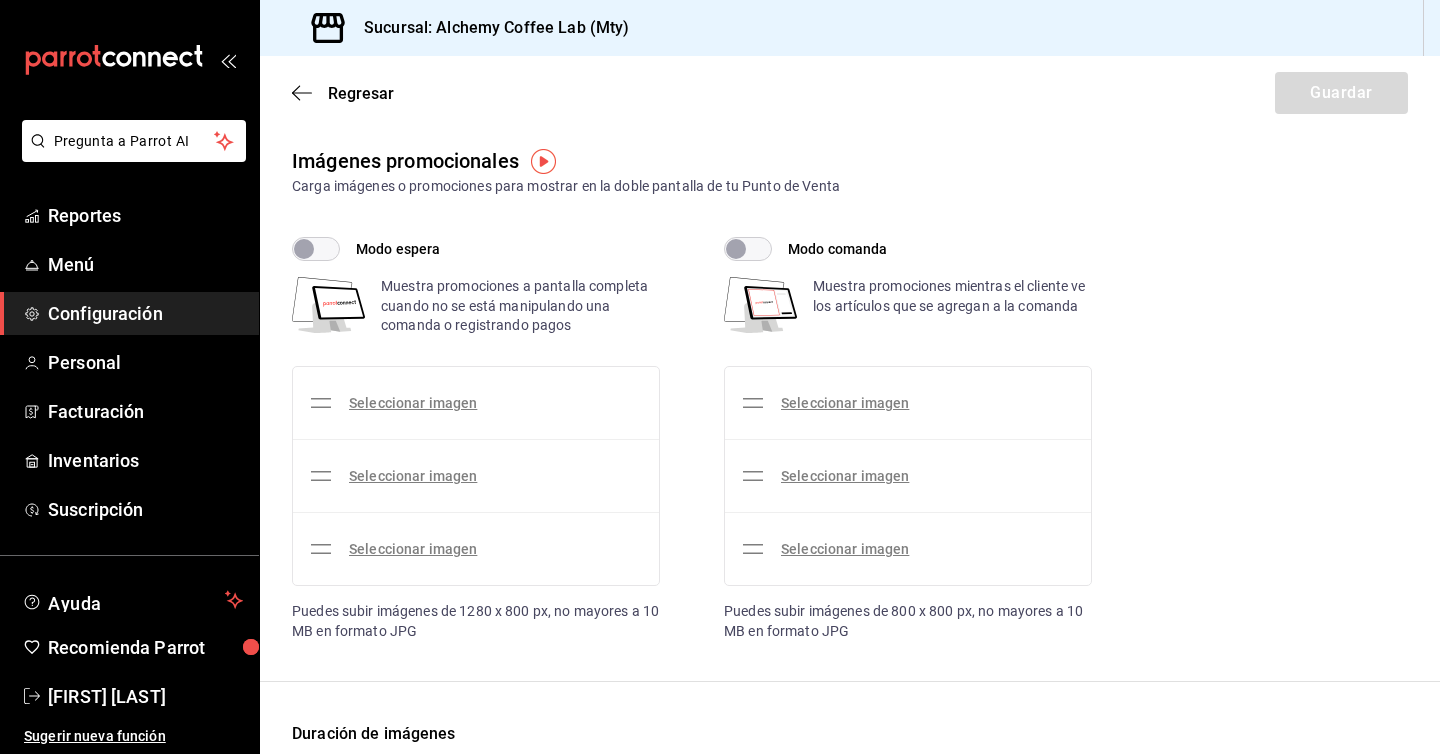 checkbox on "true" 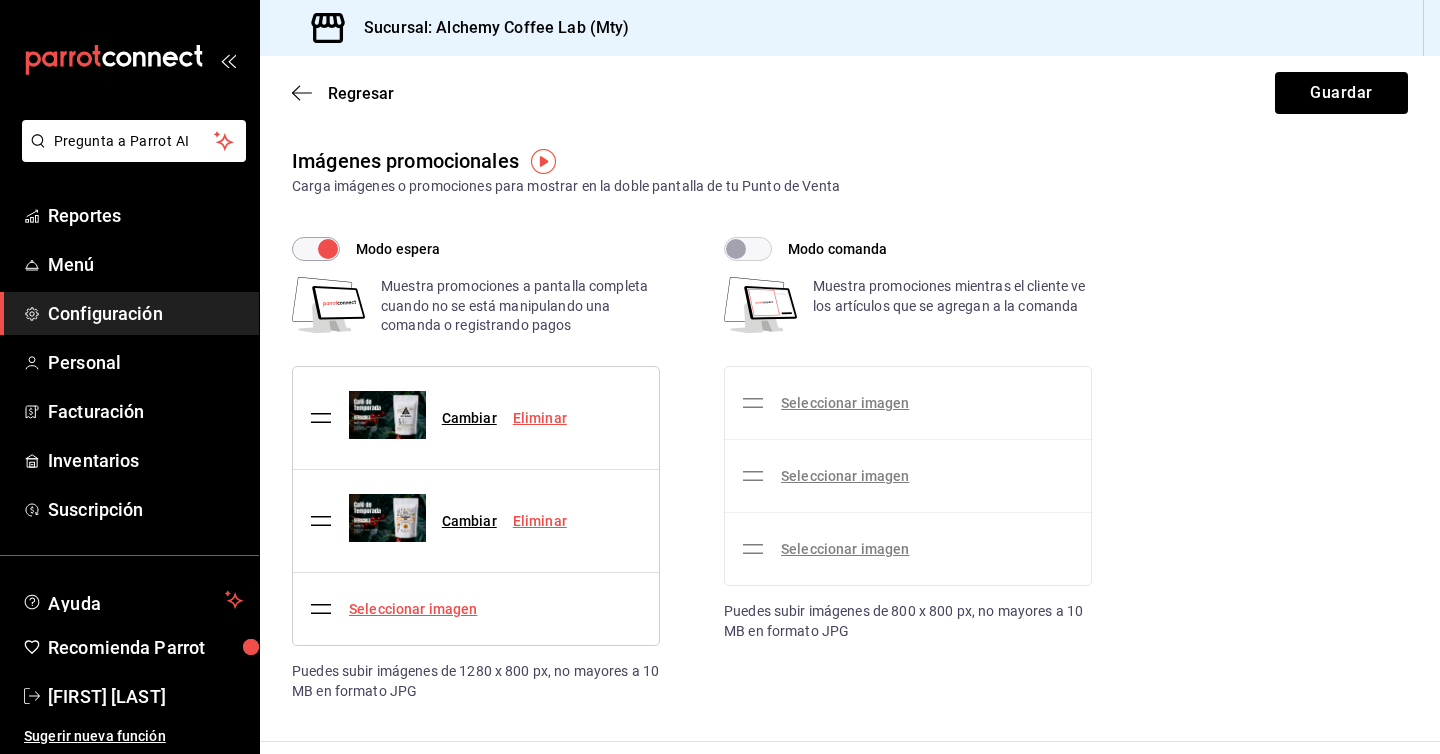 click on "Seleccionar imagen" at bounding box center [413, 609] 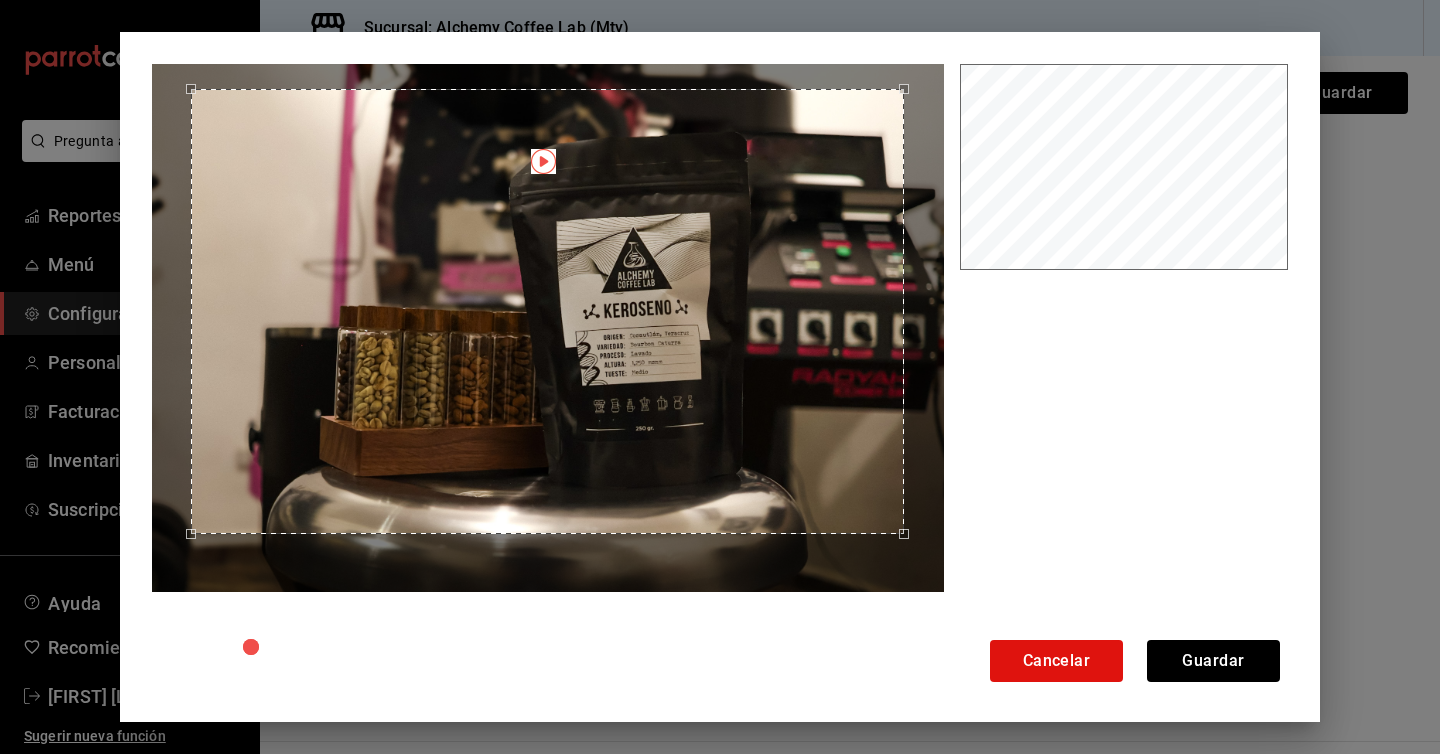 click at bounding box center [547, 311] 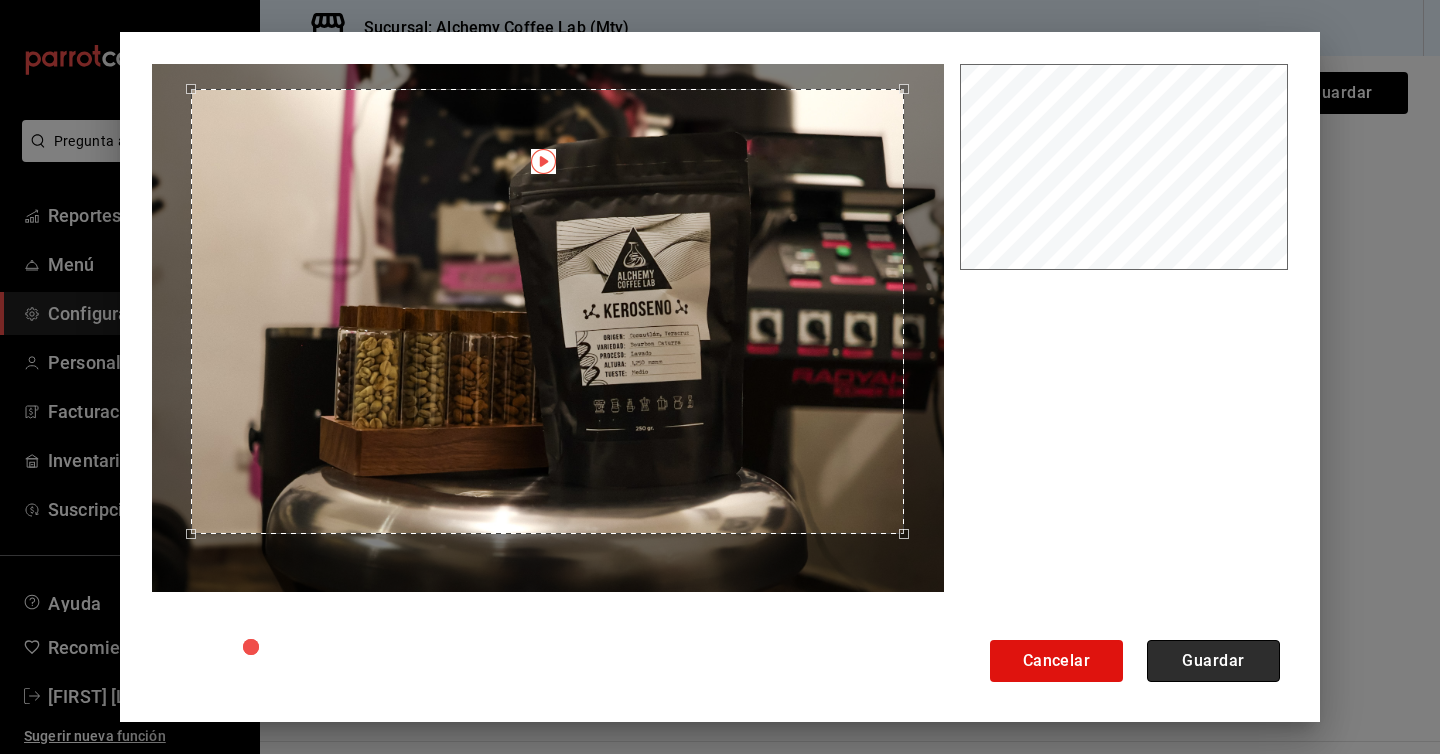 click on "Guardar" at bounding box center [1213, 661] 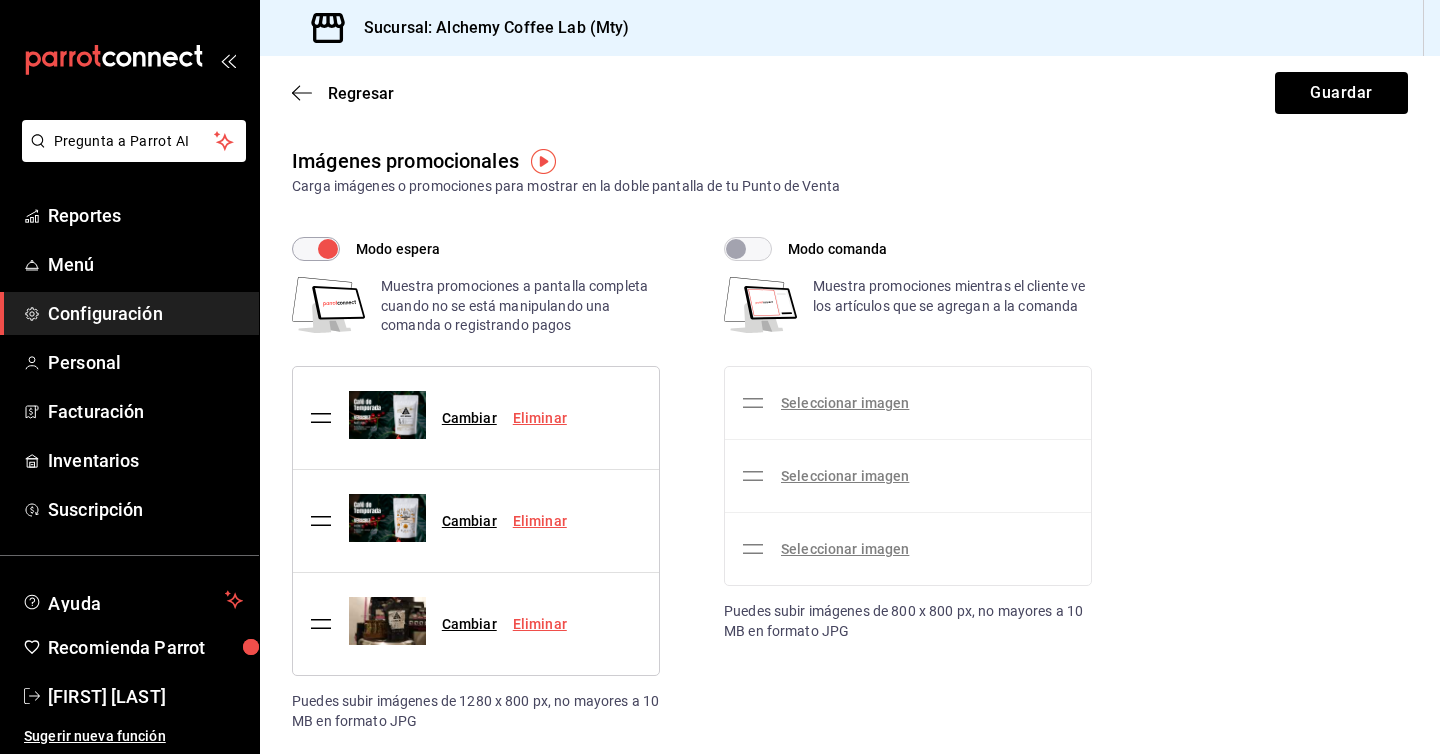 scroll, scrollTop: 0, scrollLeft: 0, axis: both 